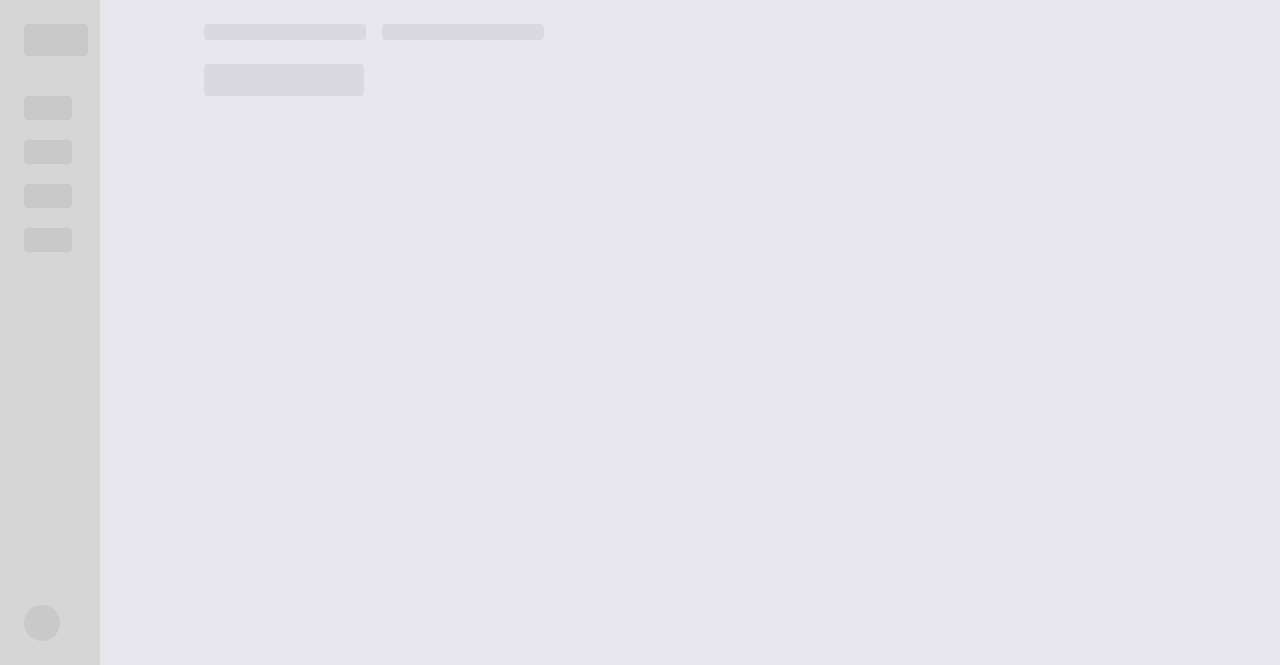 scroll, scrollTop: 0, scrollLeft: 0, axis: both 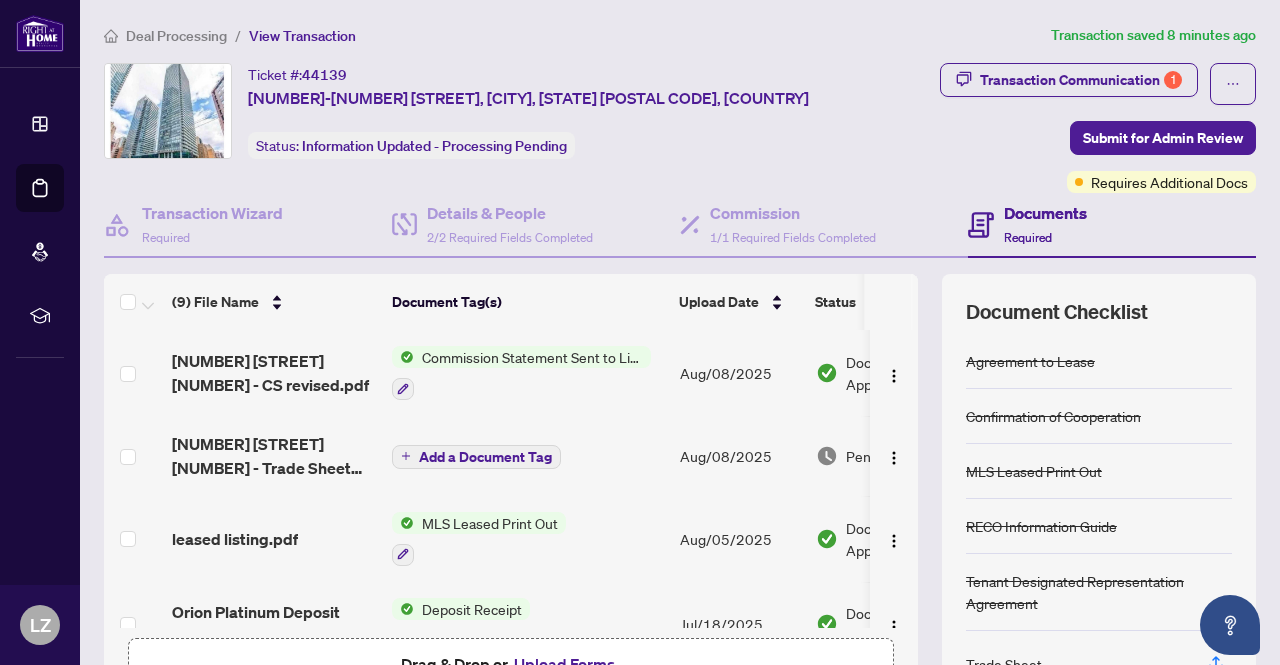 click on "Commission Statement Sent to Listing Brokerage" at bounding box center (532, 357) 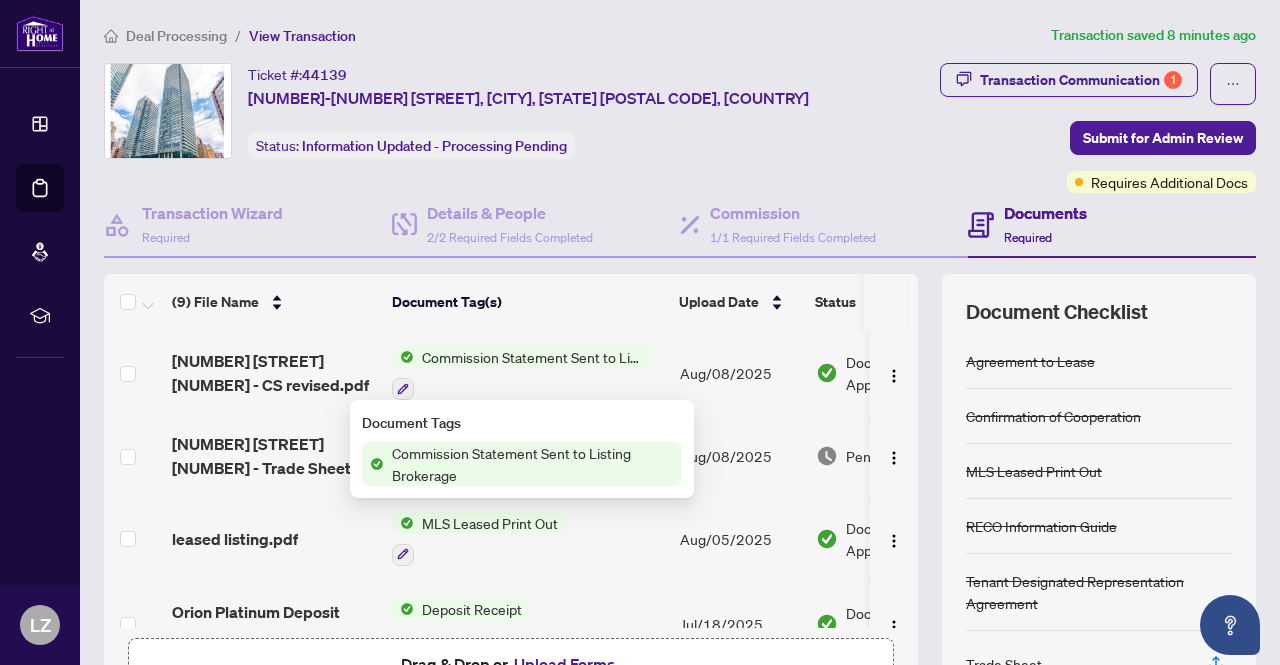 click on "Commission Statement Sent to Listing Brokerage" at bounding box center [533, 464] 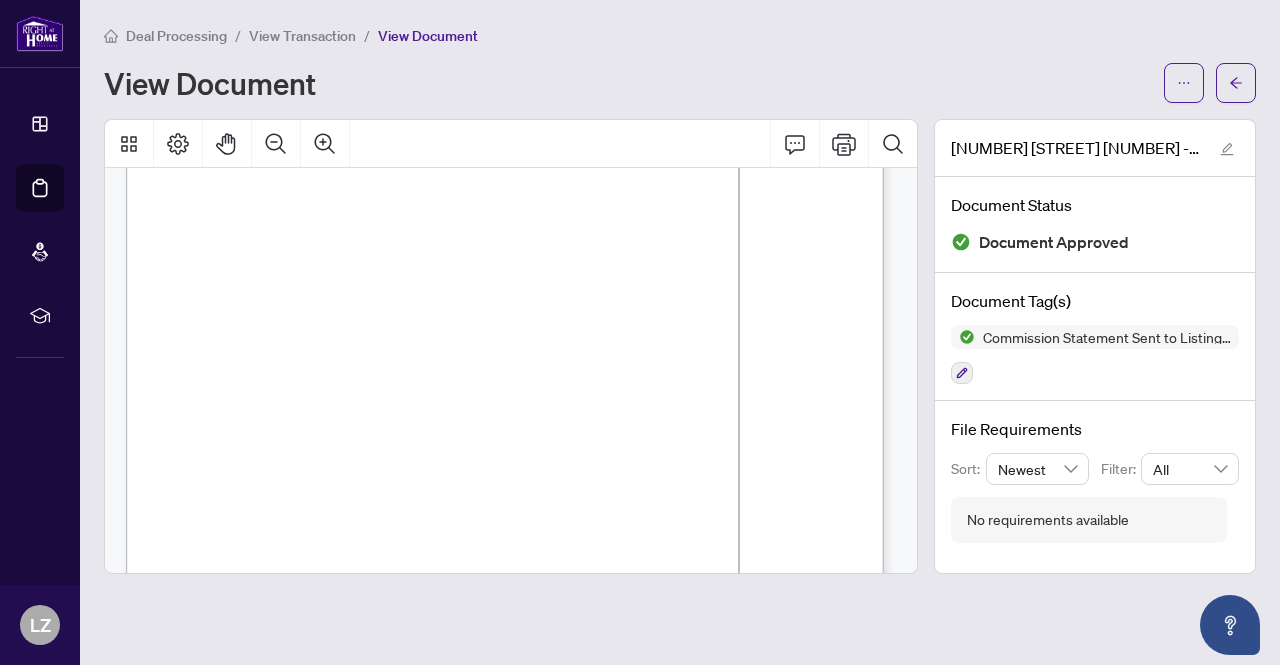 scroll, scrollTop: 0, scrollLeft: 0, axis: both 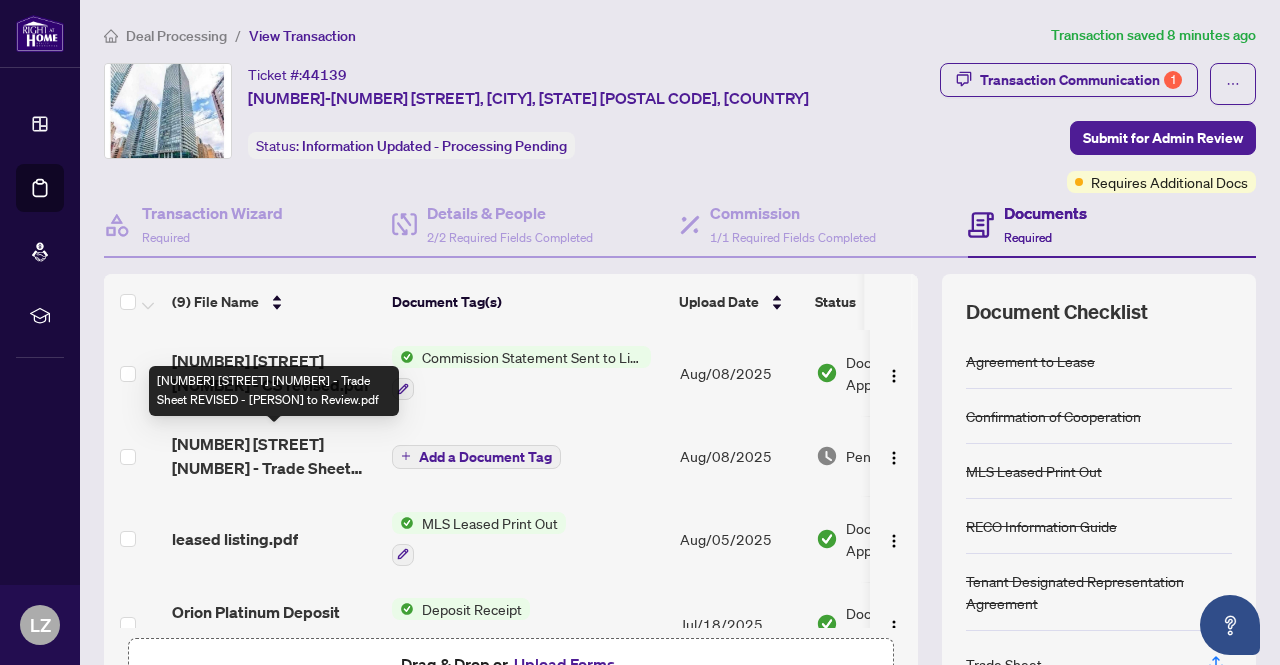 click on "[NUMBER] [STREET] [NUMBER] - Trade Sheet REVISED - [PERSON] to Review.pdf" at bounding box center (274, 456) 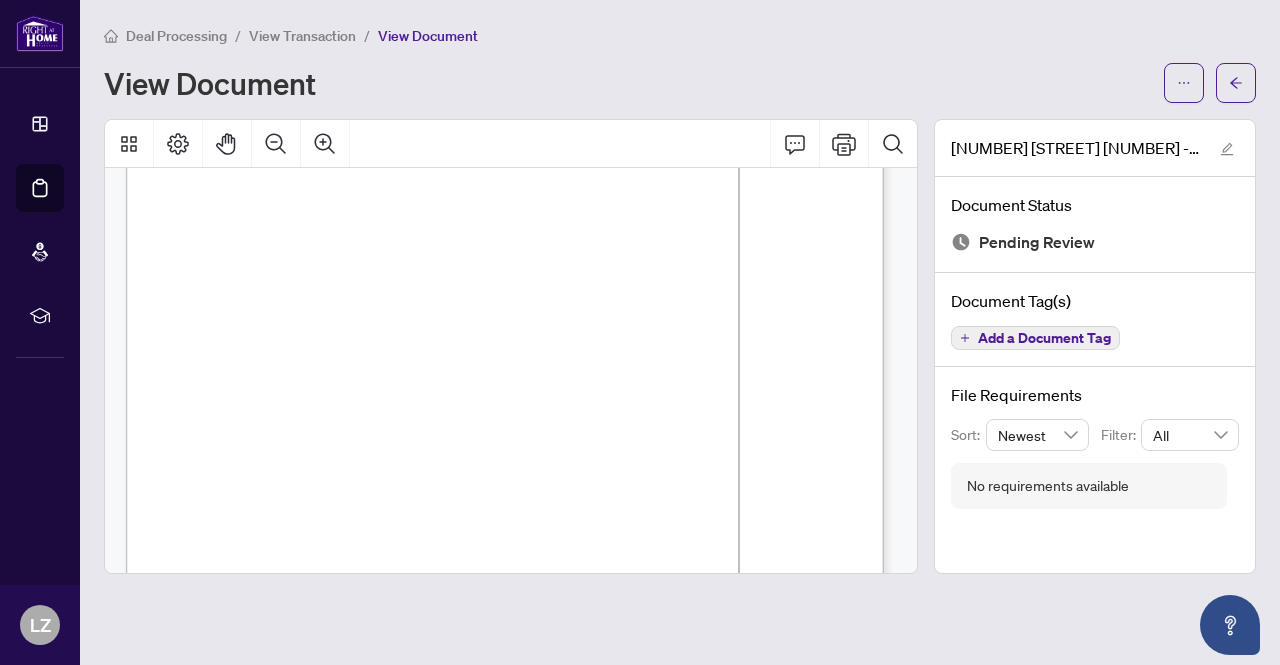 scroll, scrollTop: 200, scrollLeft: 0, axis: vertical 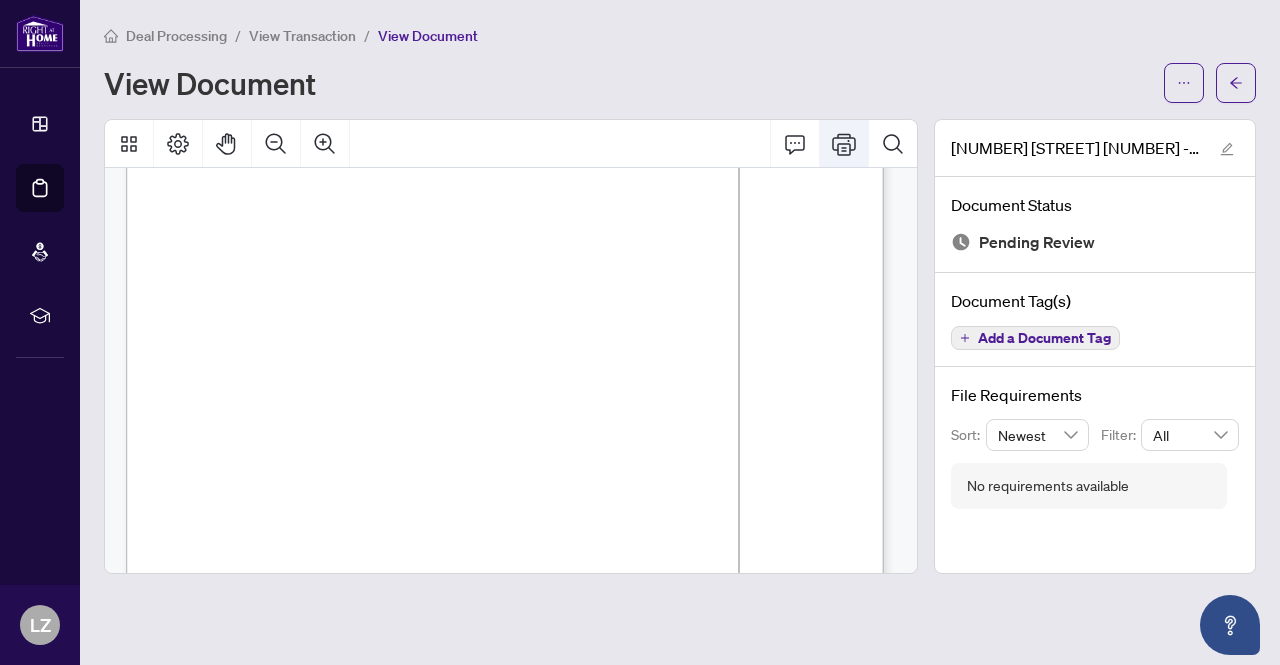 click at bounding box center [844, 144] 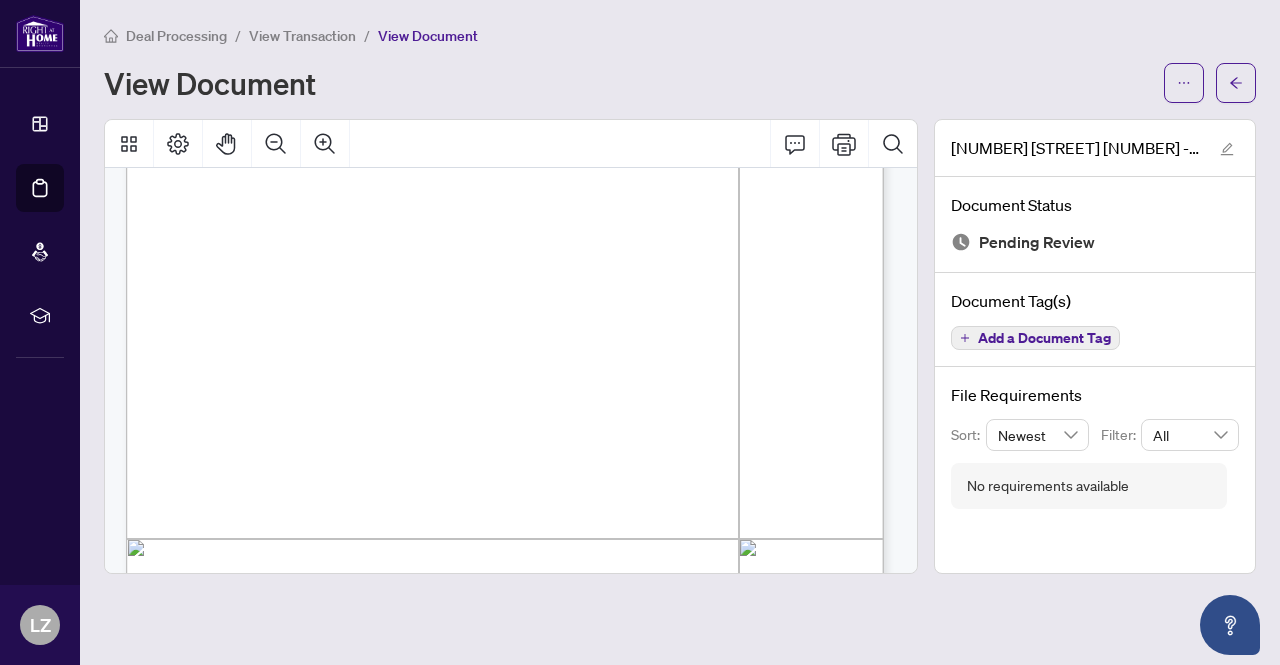 scroll, scrollTop: 100, scrollLeft: 0, axis: vertical 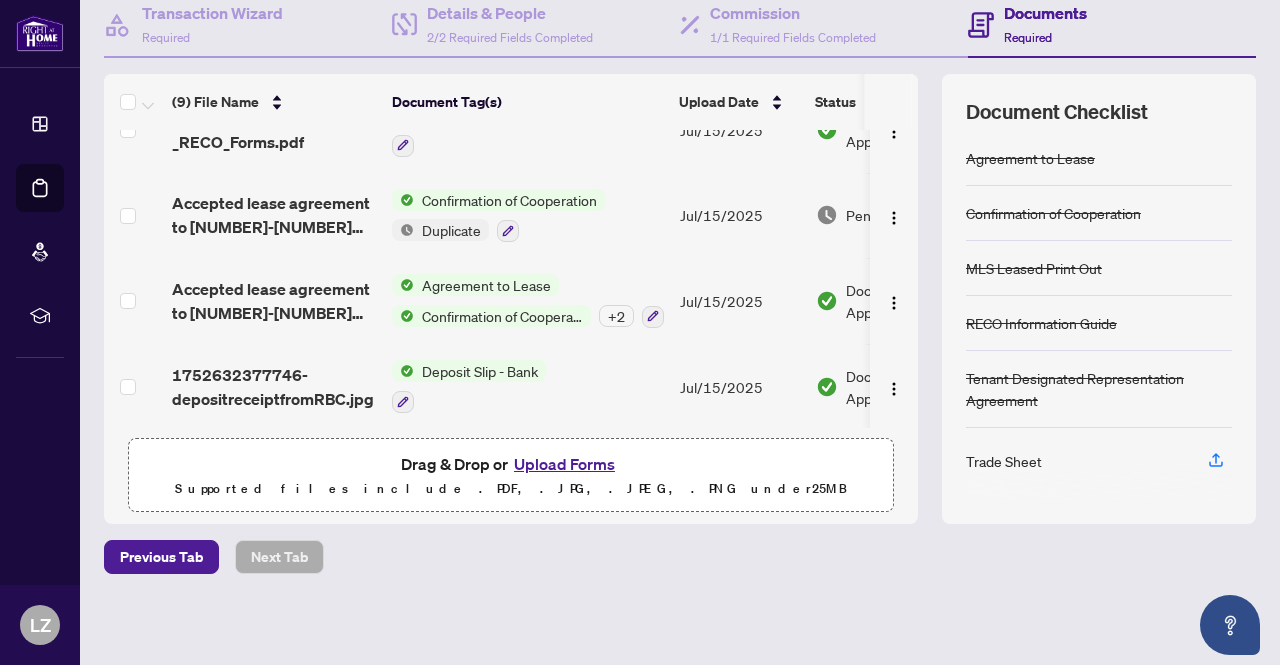 click on "Upload Forms" at bounding box center (564, 464) 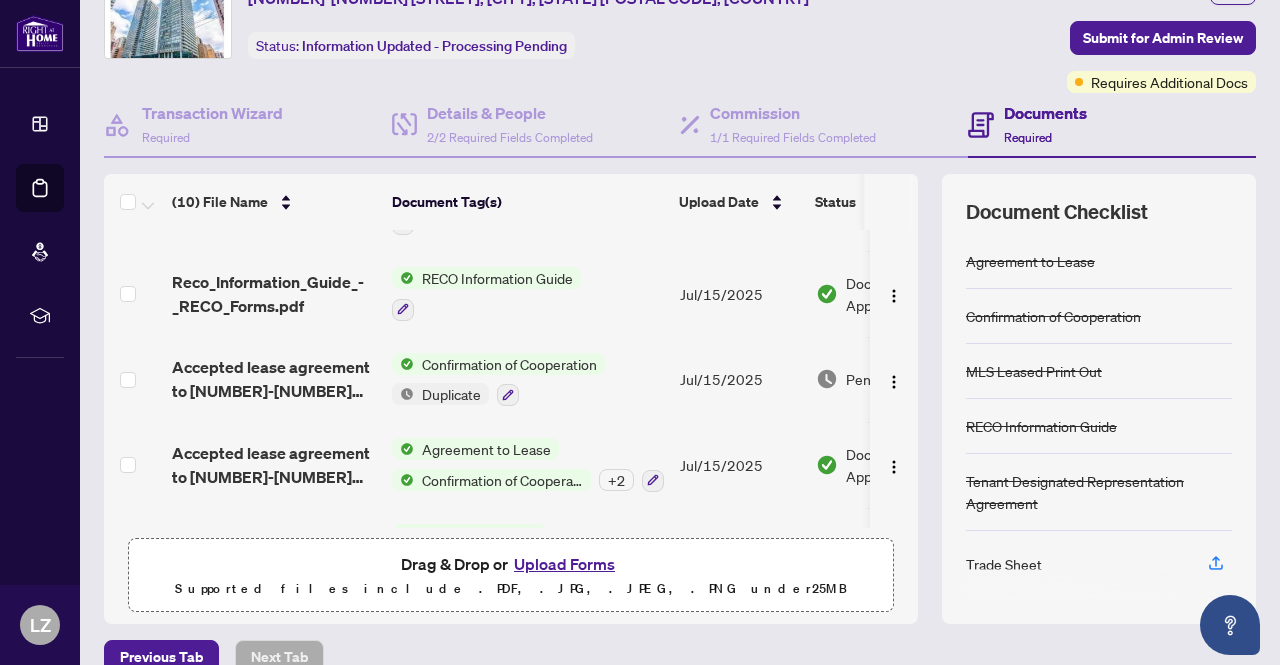 scroll, scrollTop: 0, scrollLeft: 0, axis: both 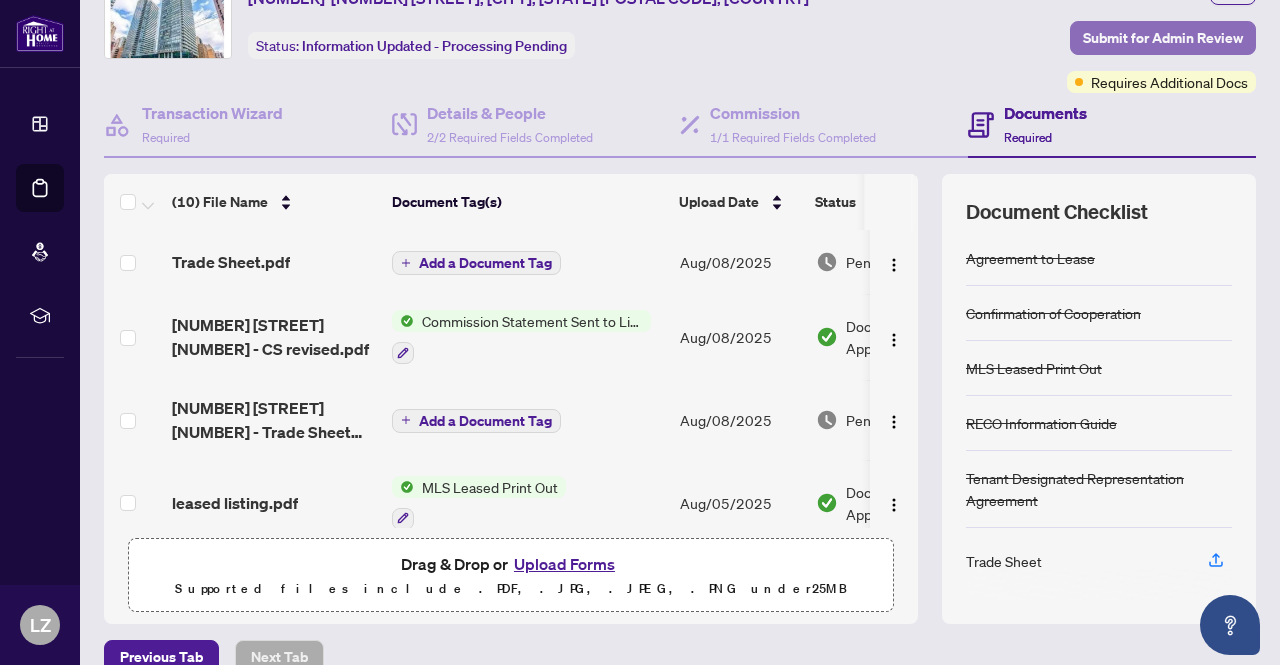 click on "Submit for Admin Review" at bounding box center (1163, 38) 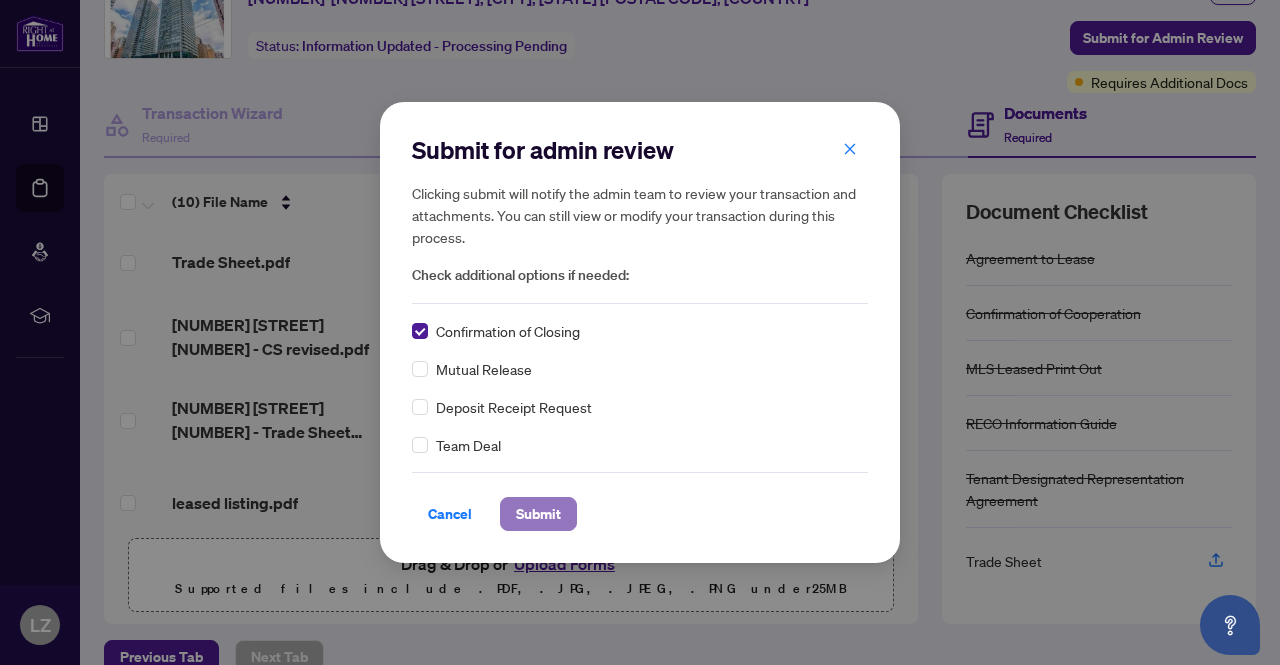 click on "Submit" at bounding box center (538, 514) 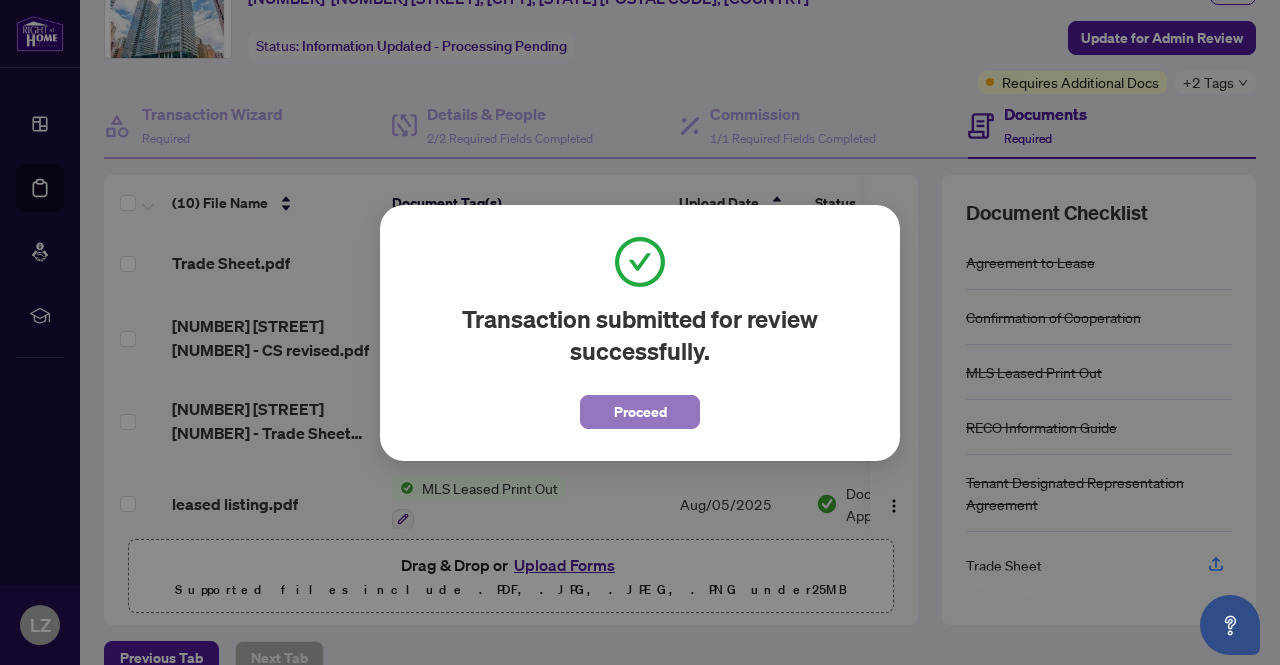 click on "Proceed" at bounding box center [640, 412] 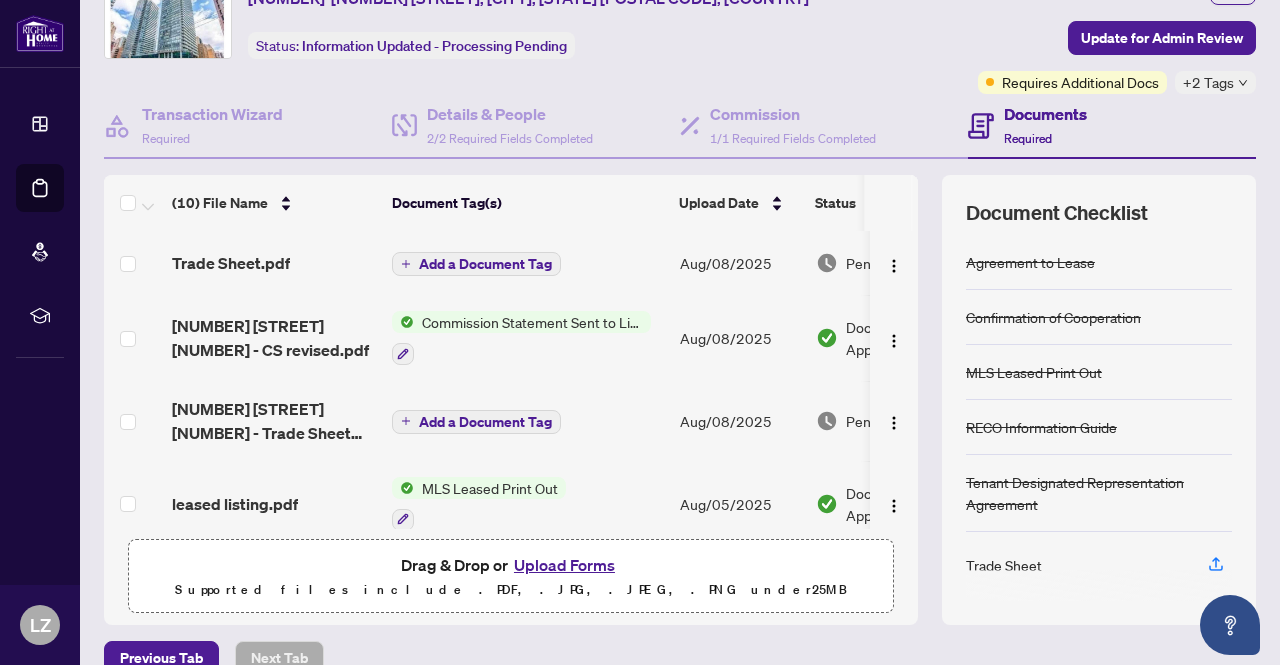 scroll, scrollTop: 3, scrollLeft: 0, axis: vertical 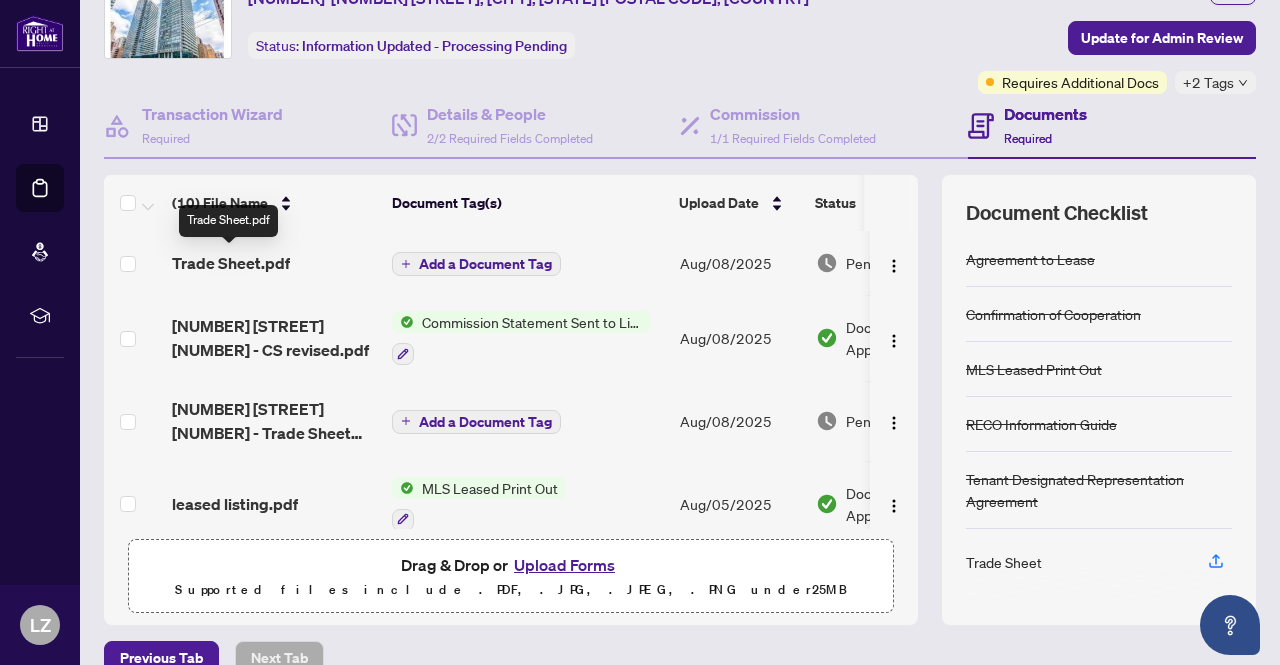 click on "Trade Sheet.pdf" at bounding box center [231, 263] 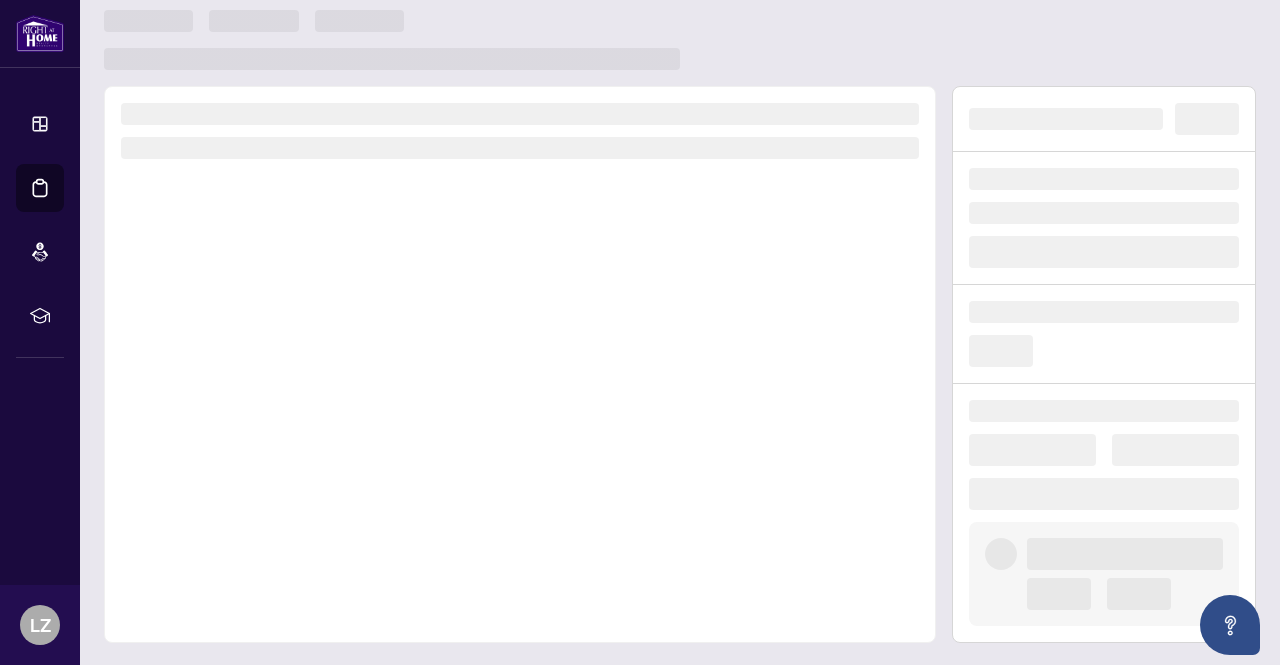 scroll, scrollTop: 0, scrollLeft: 0, axis: both 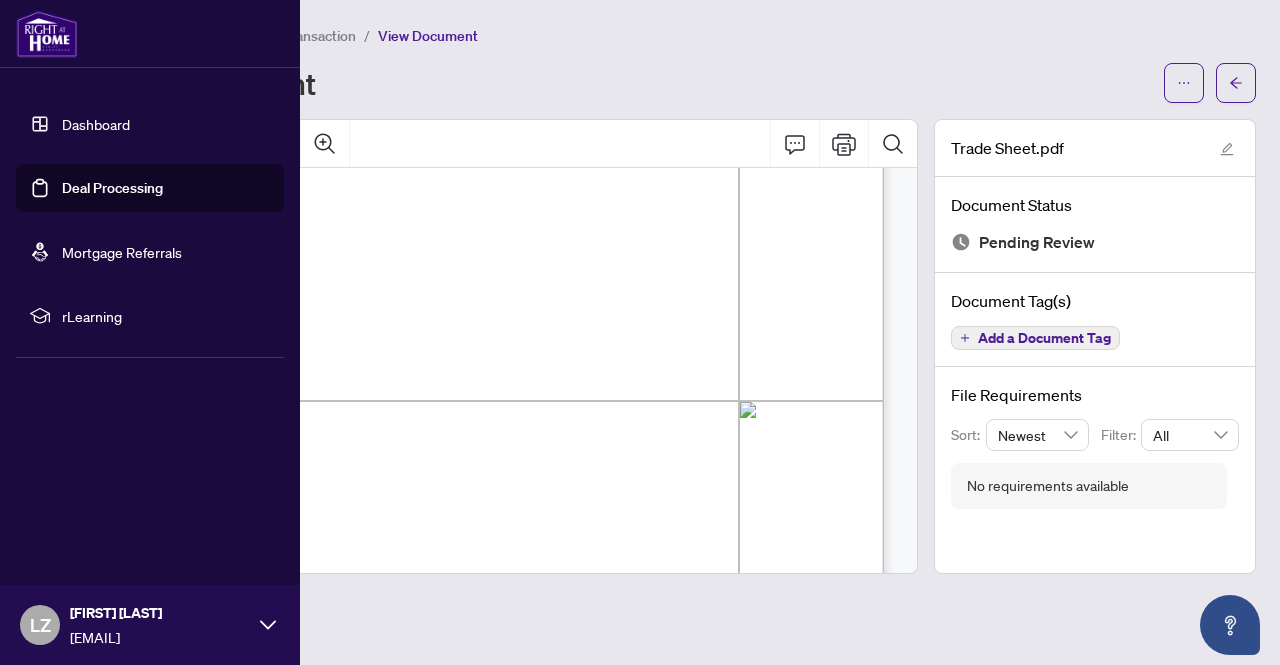 click at bounding box center (47, 34) 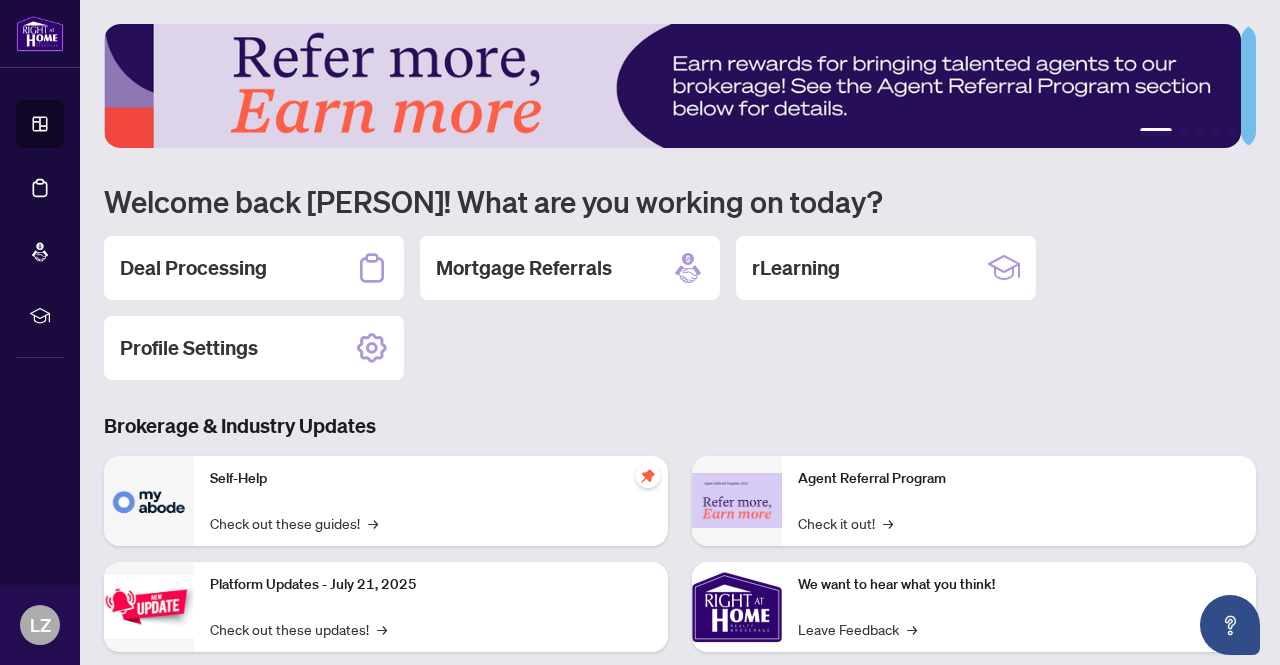 scroll, scrollTop: 0, scrollLeft: 0, axis: both 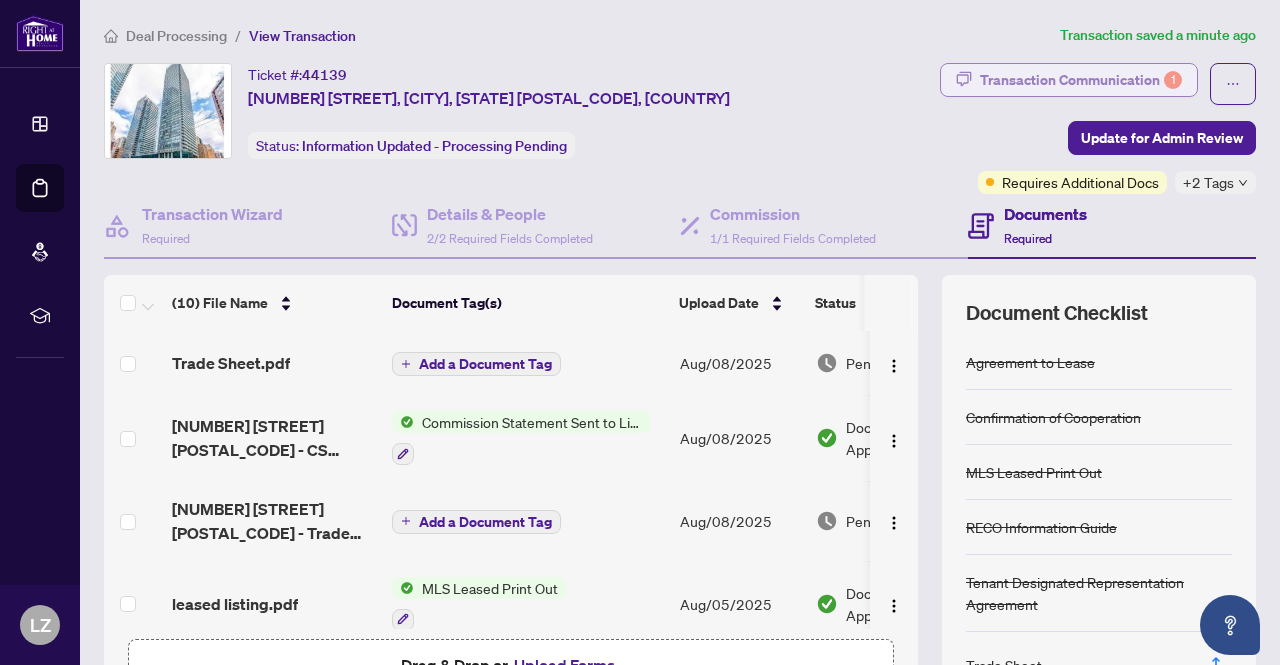 click on "Transaction Communication 1" at bounding box center (1081, 80) 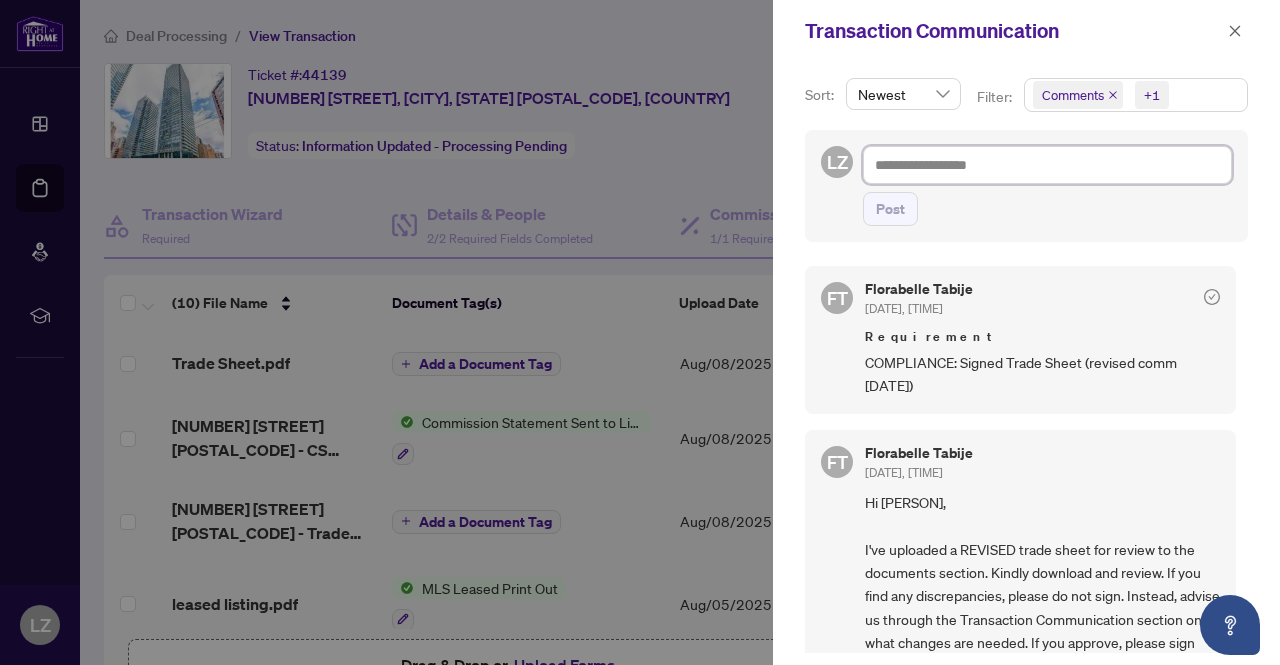 click at bounding box center [1047, 165] 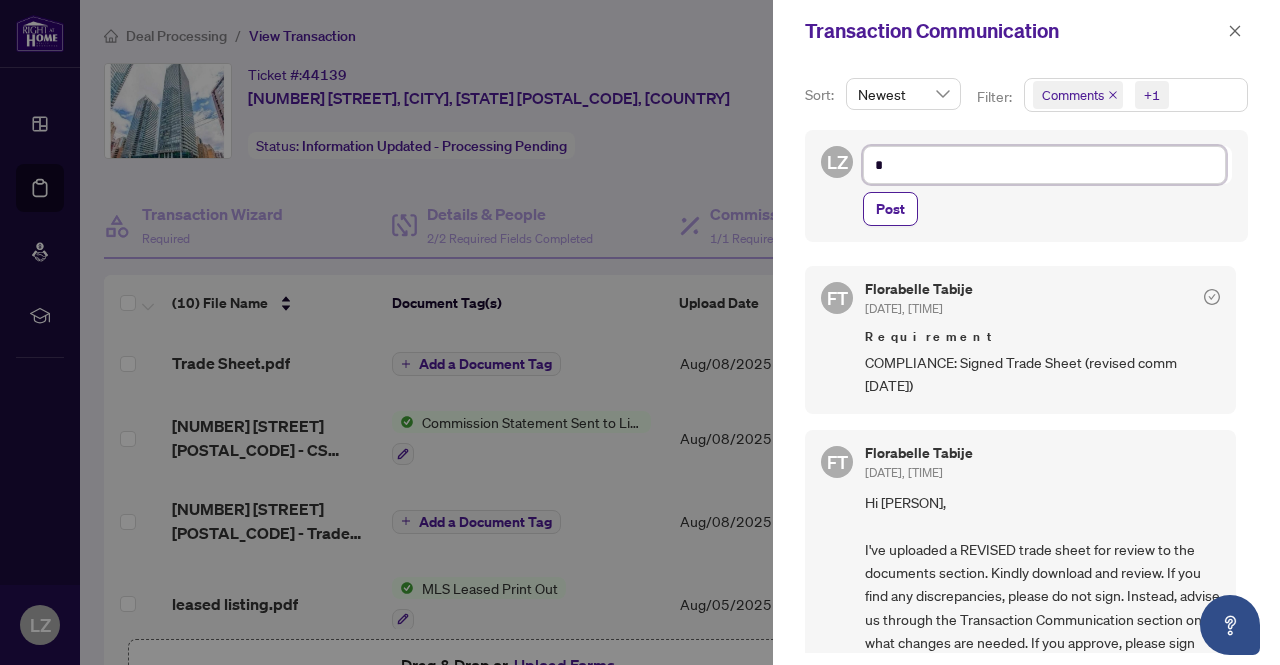 type on "*" 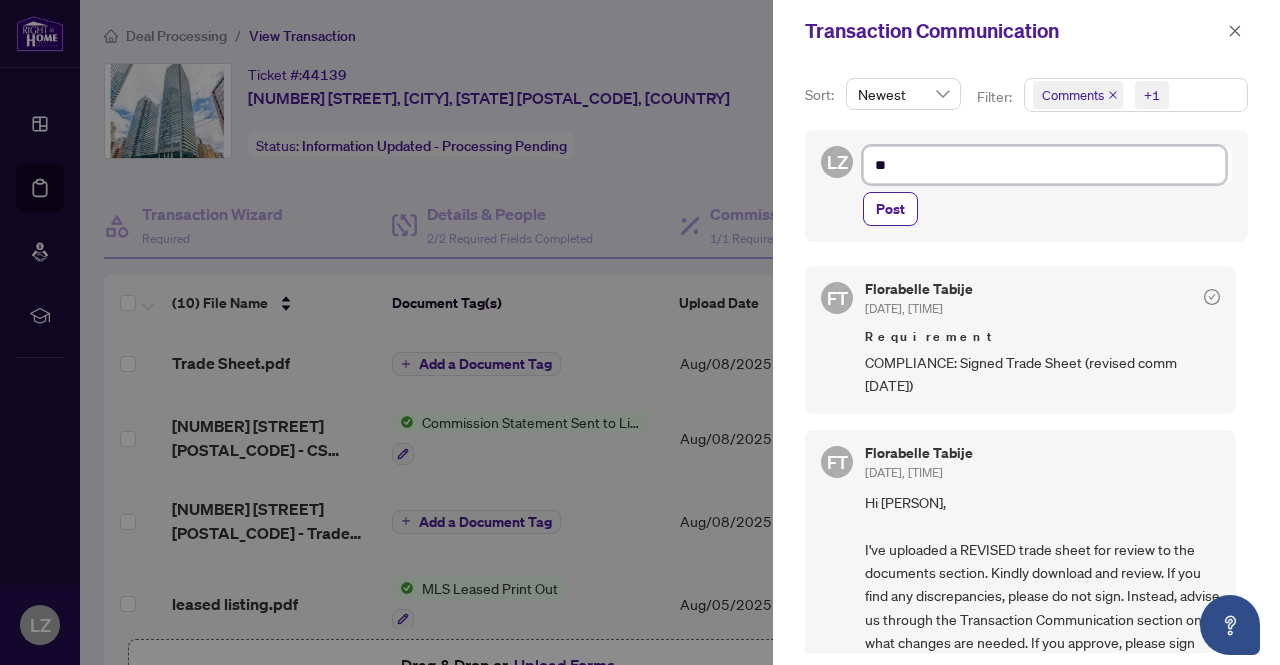 type on "*" 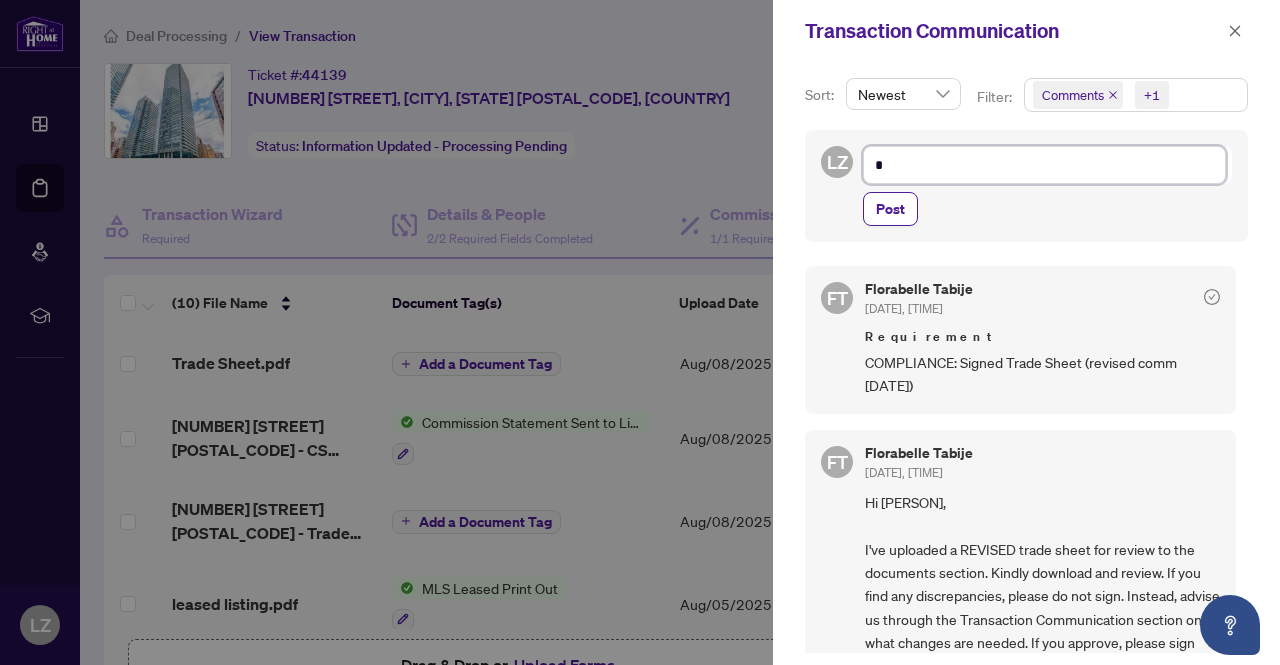 type 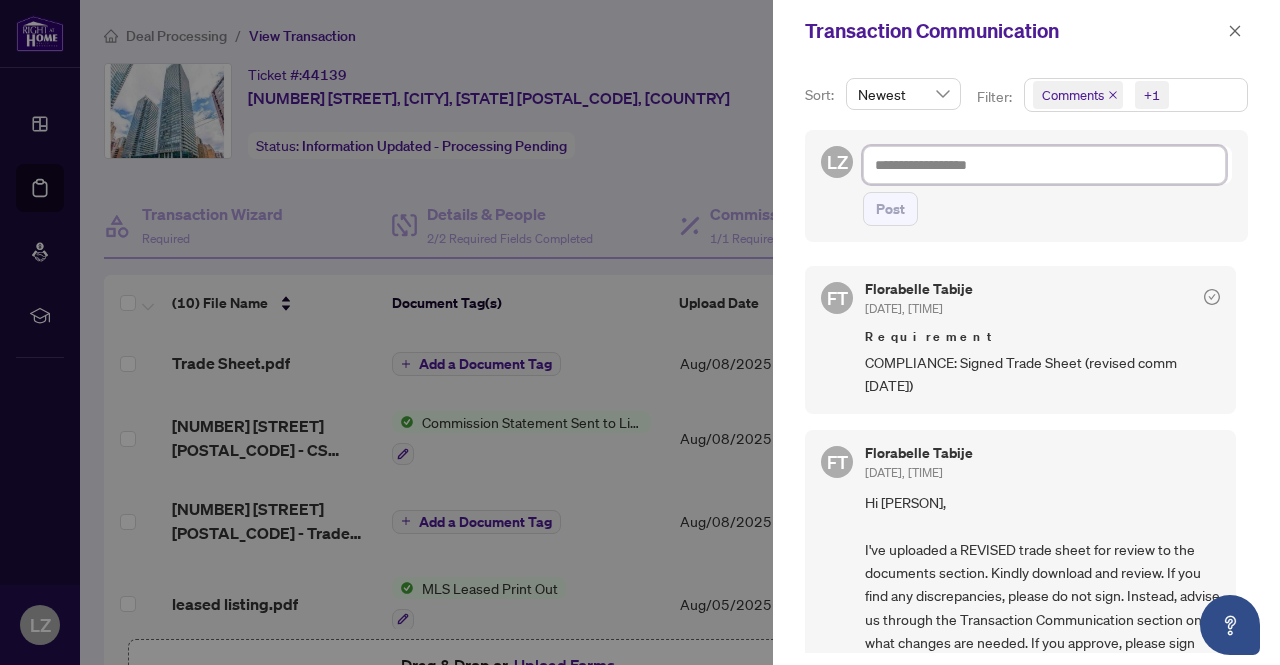 type on "*" 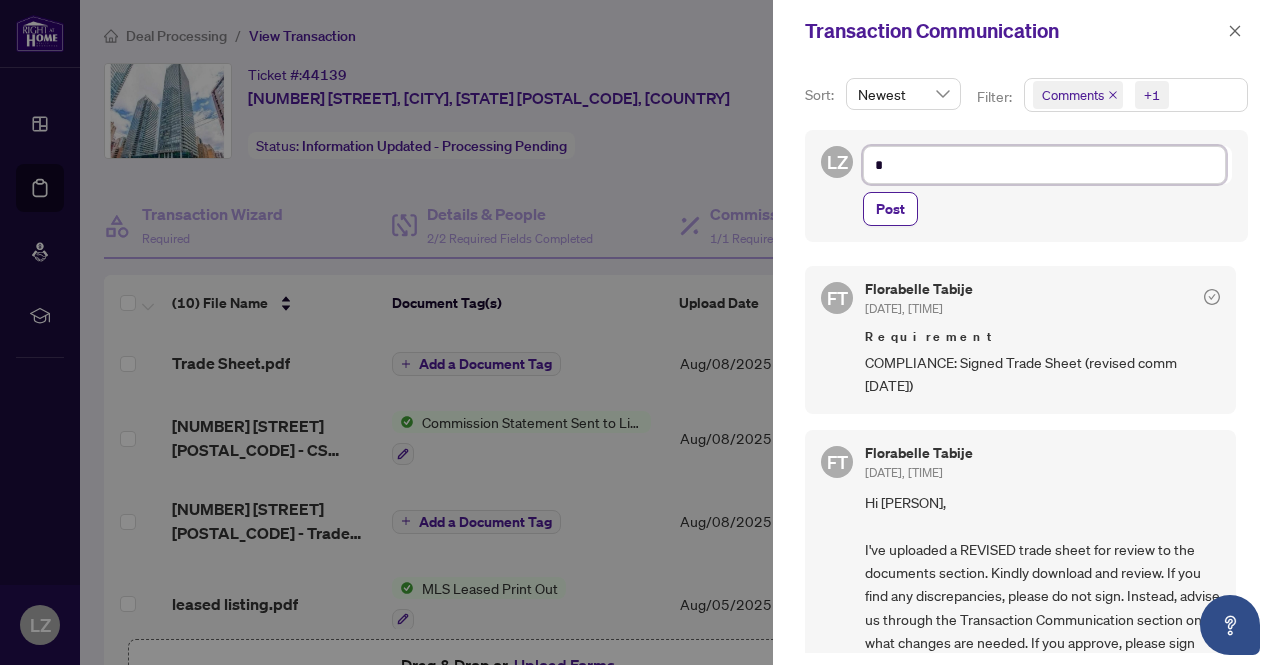 type on "*" 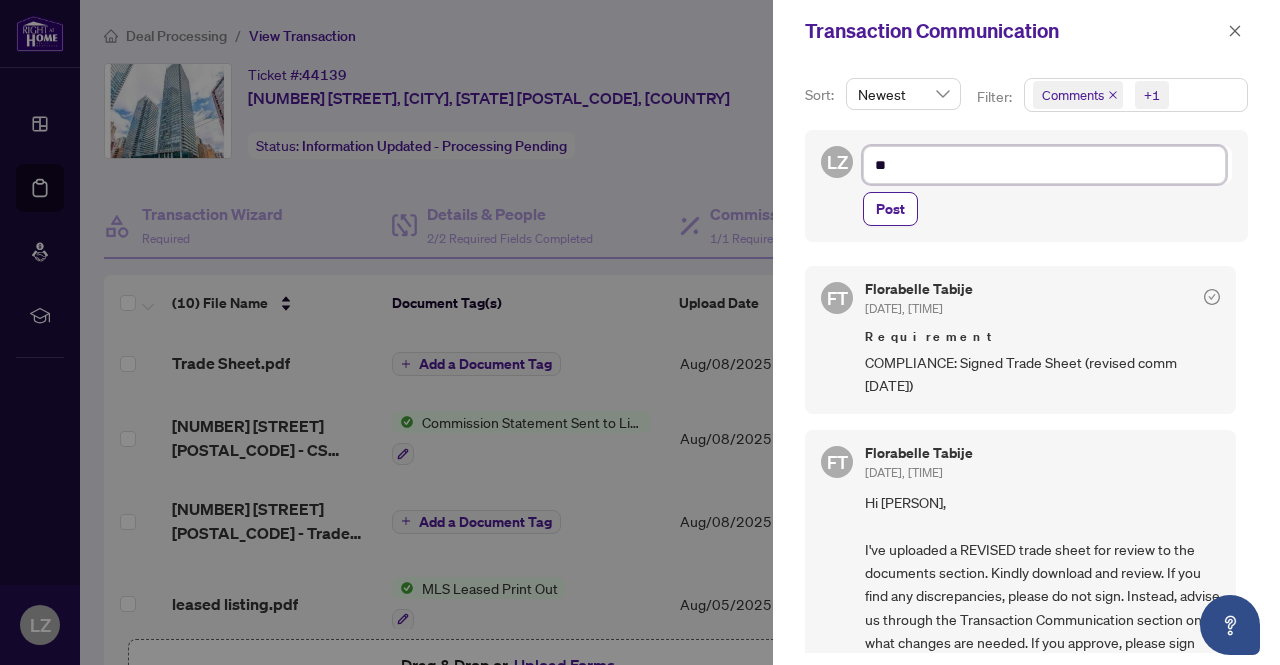 type on "***" 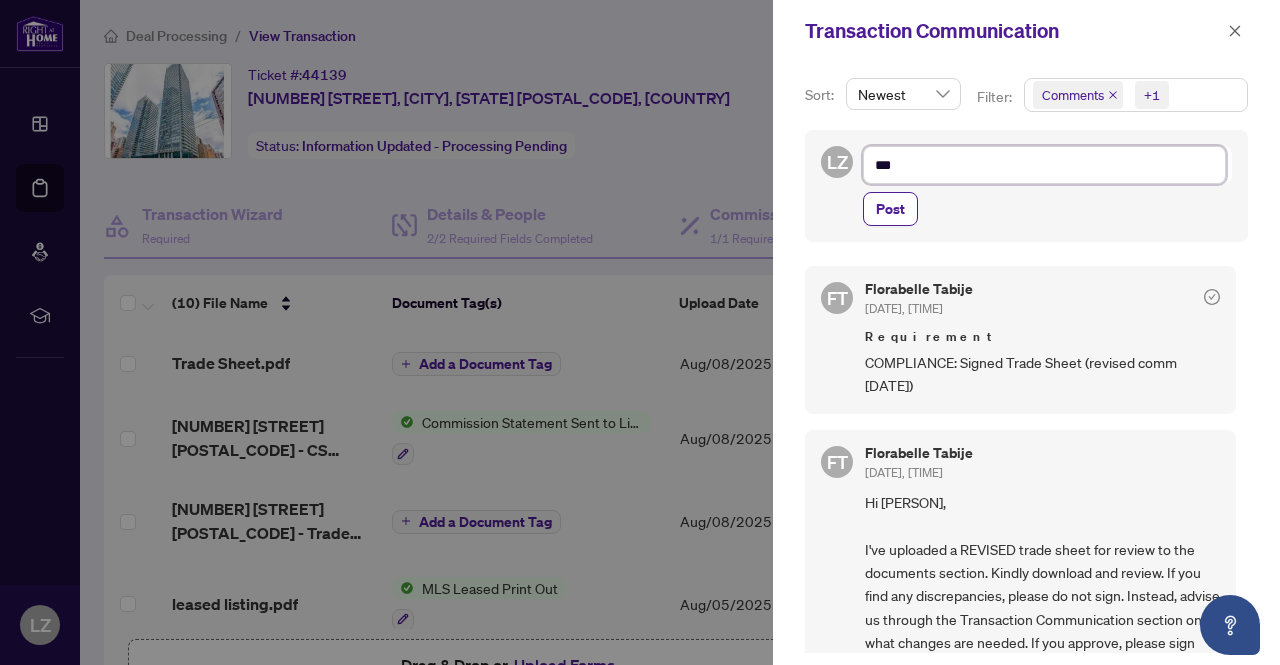 type on "****" 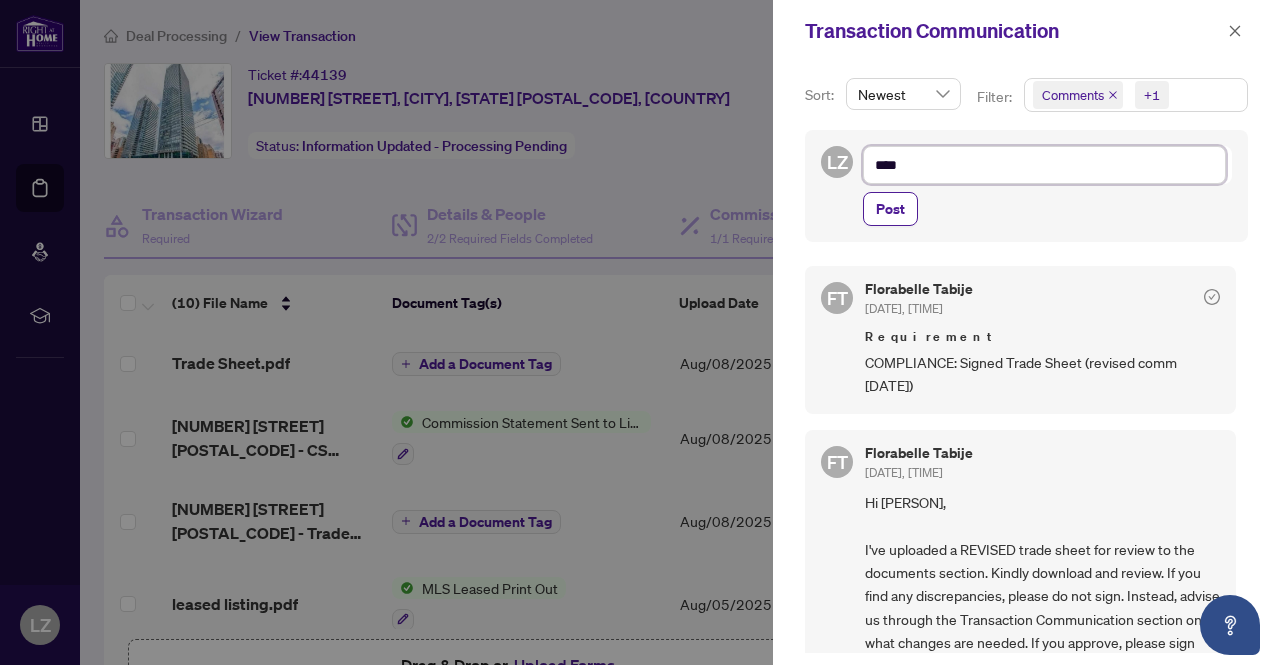 type on "*****" 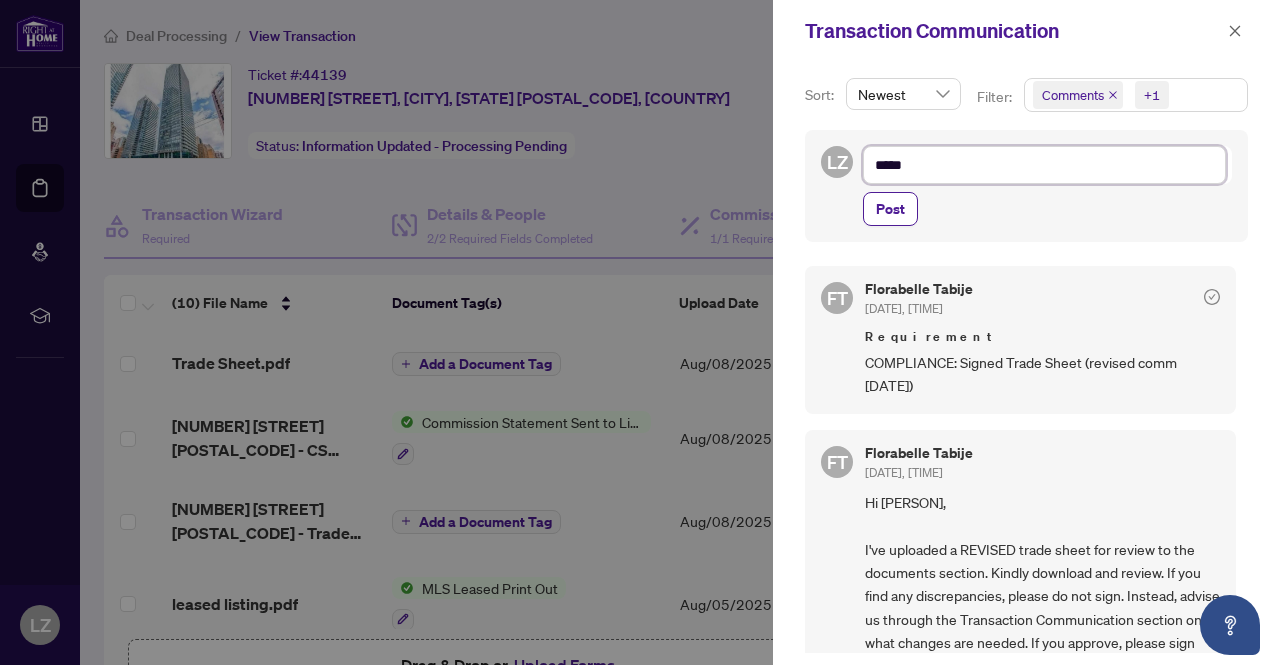 type on "******" 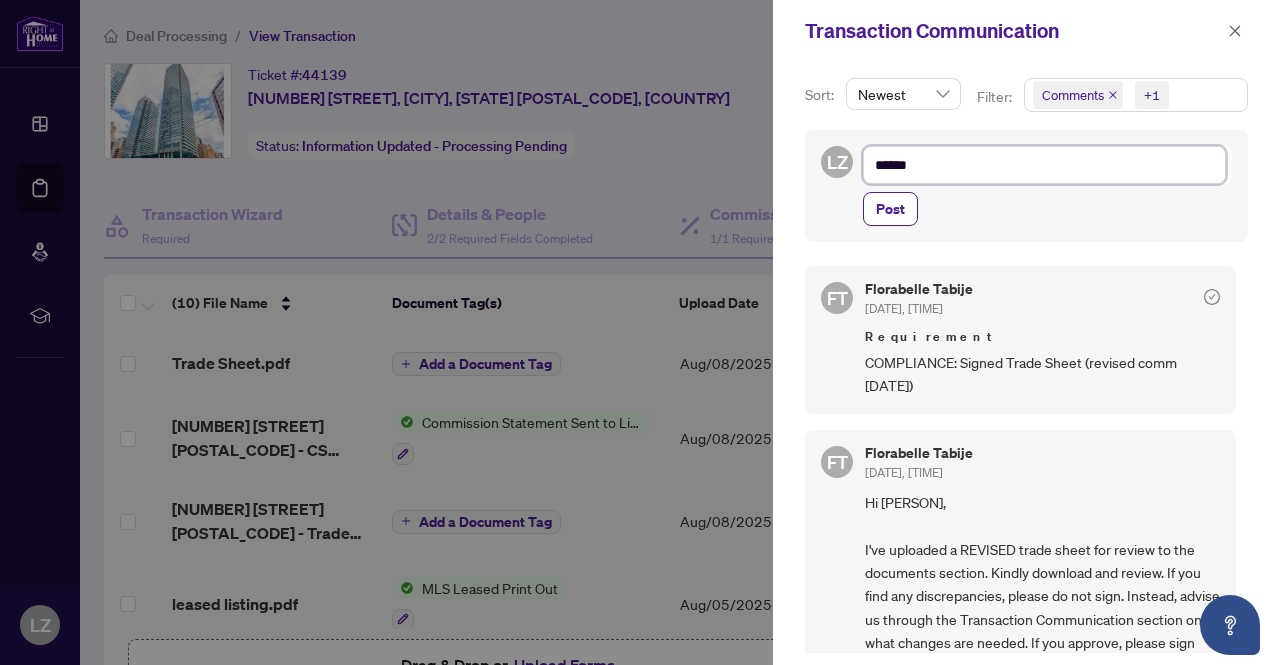 type on "******" 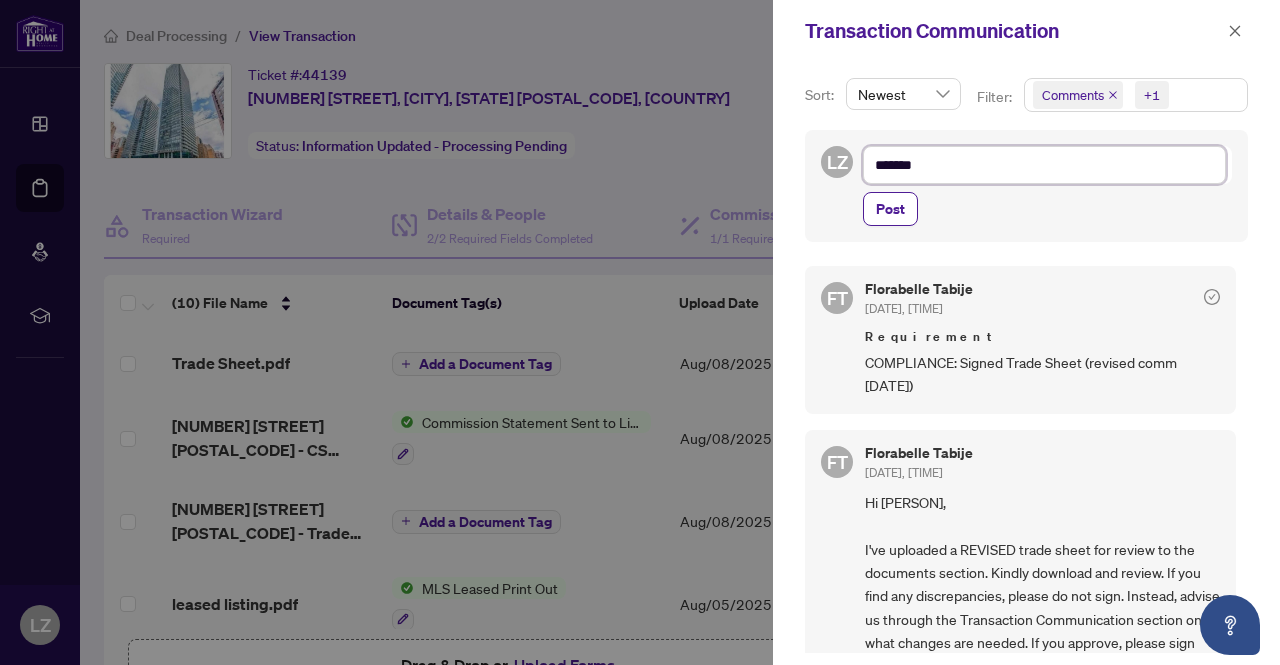 type on "********" 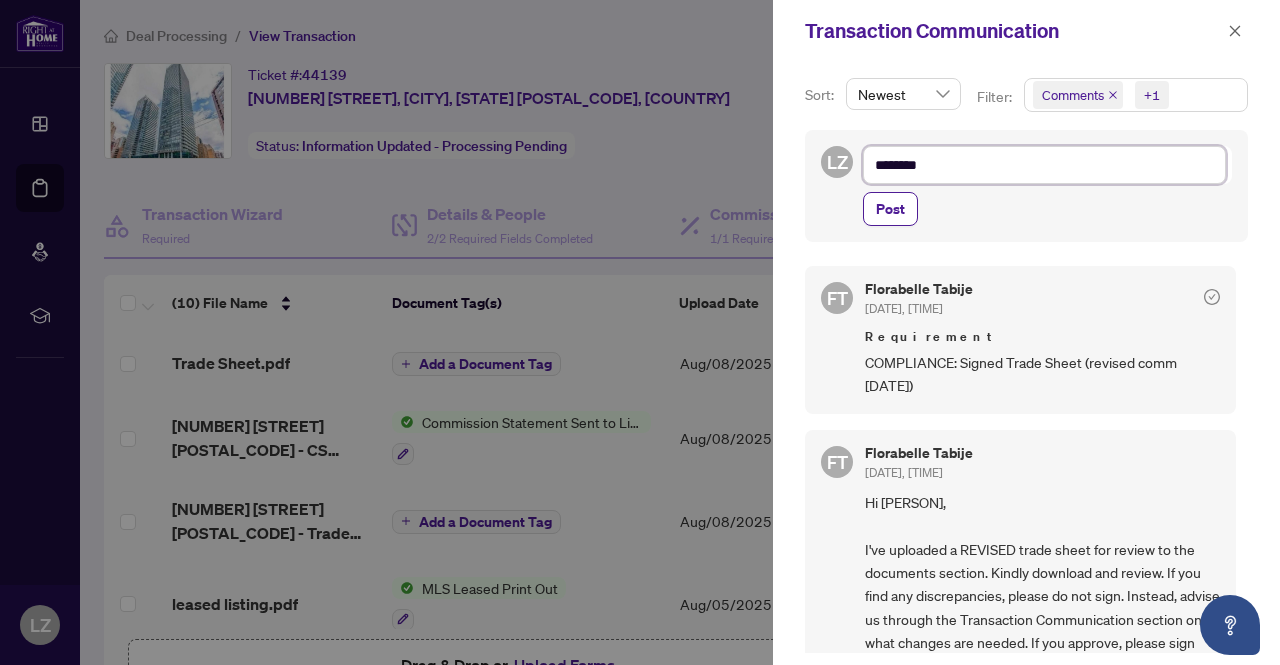 type on "*********" 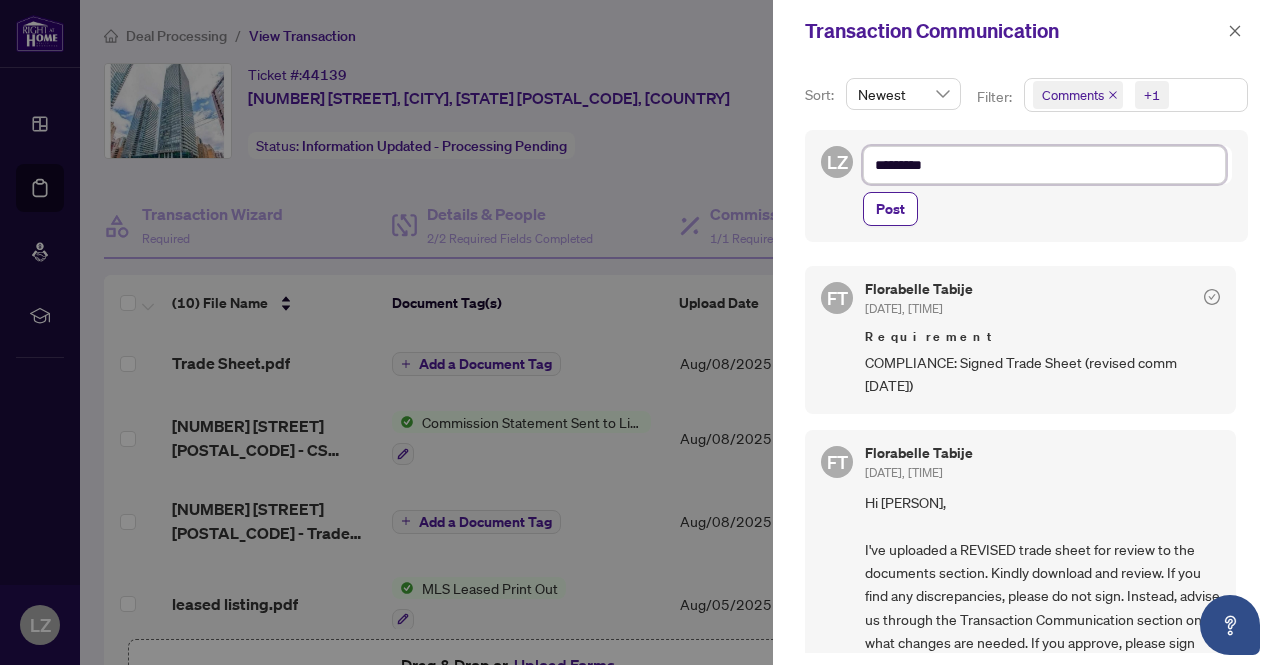 type on "**********" 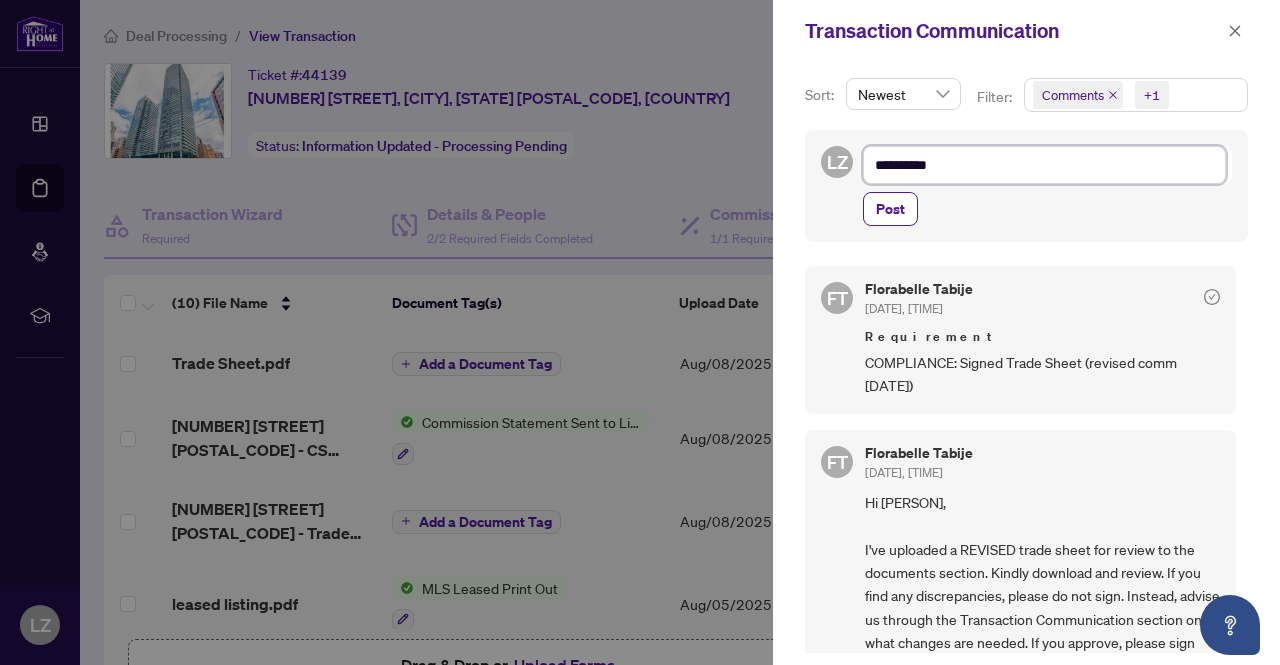 type on "**********" 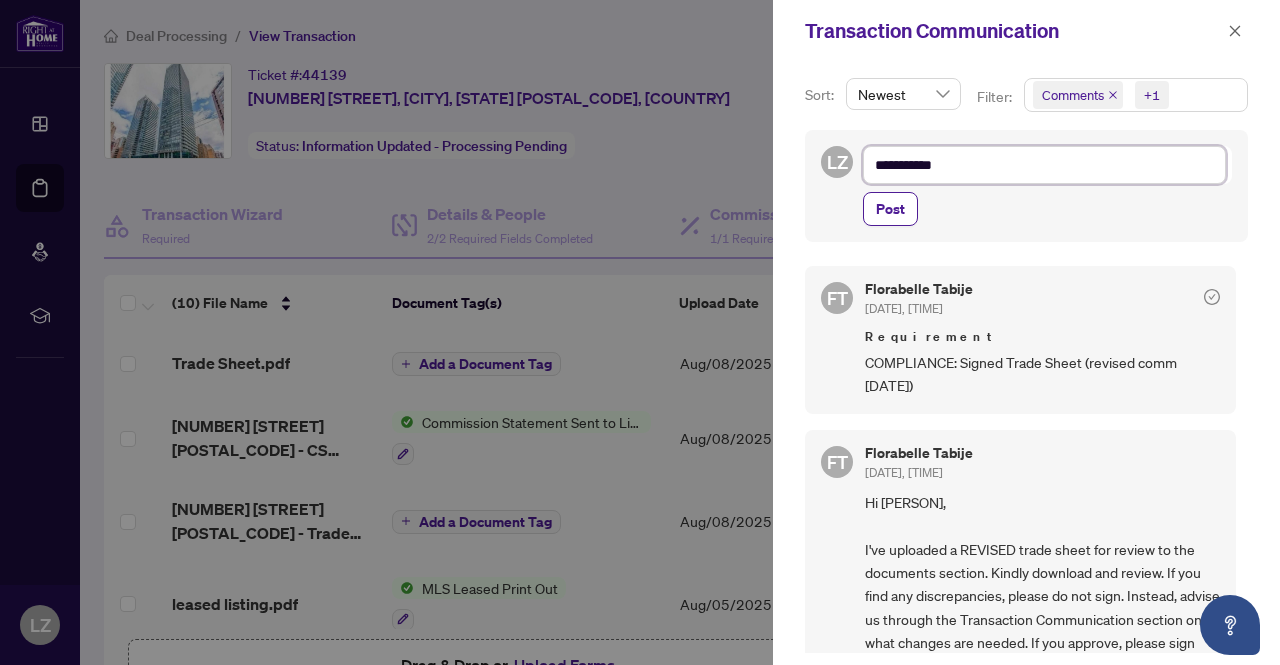 type on "**********" 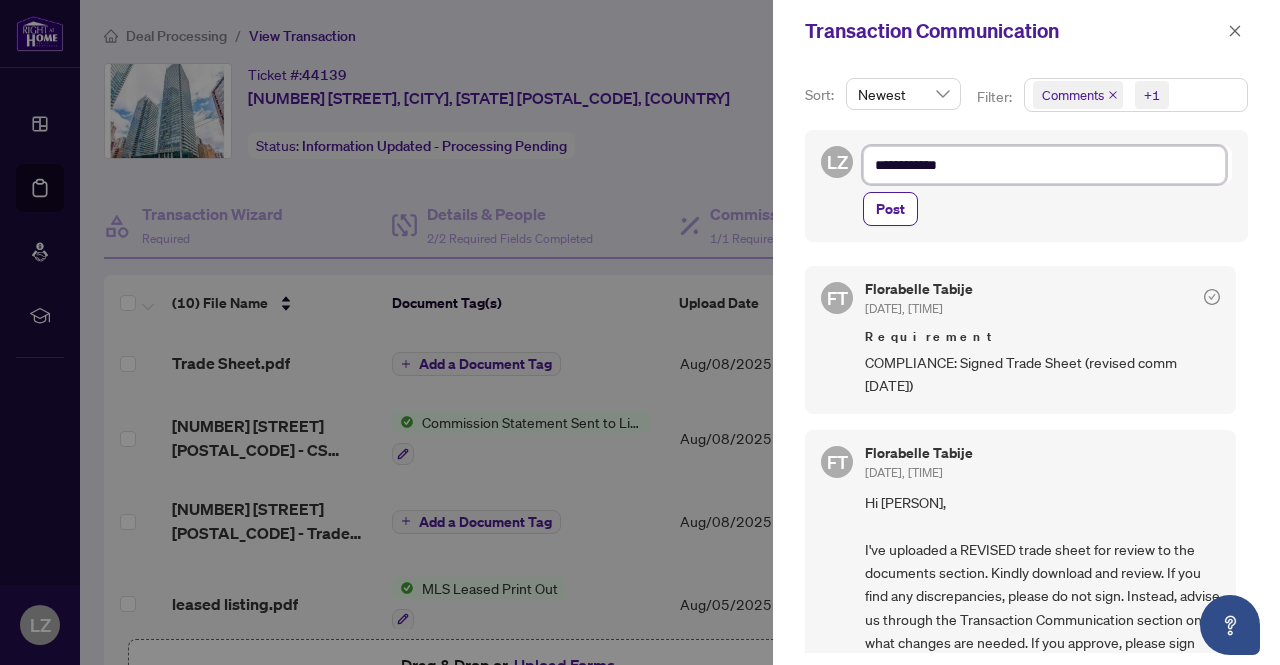 type on "**********" 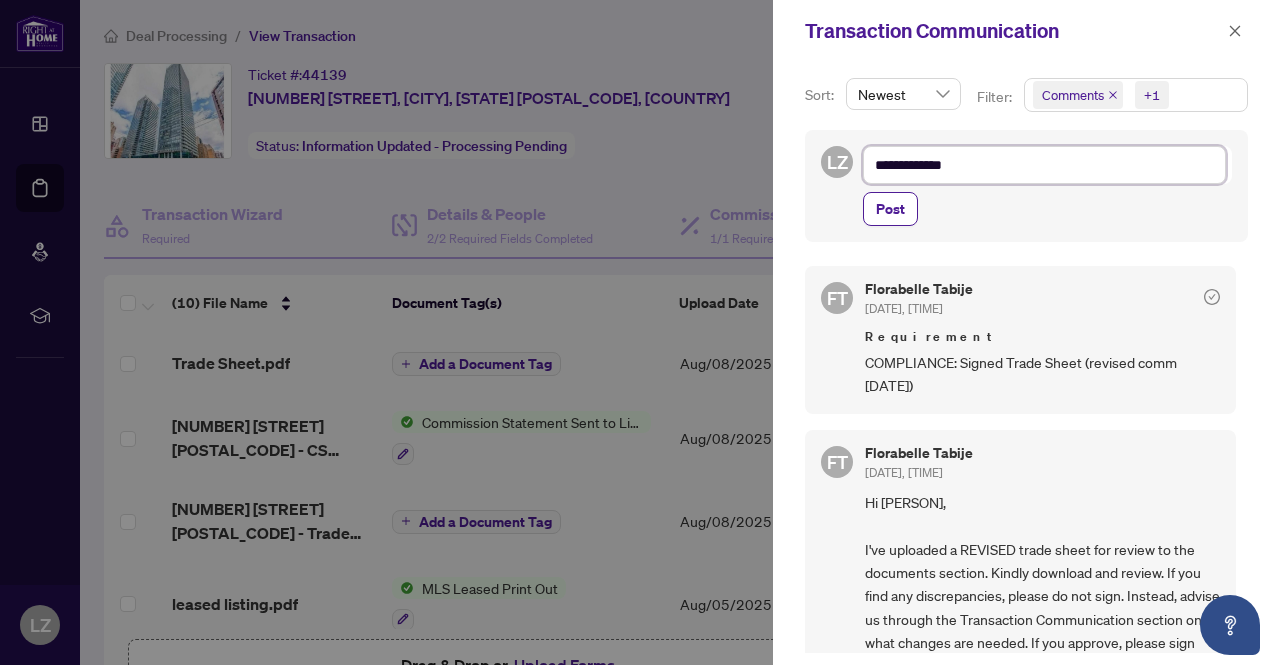 type on "**********" 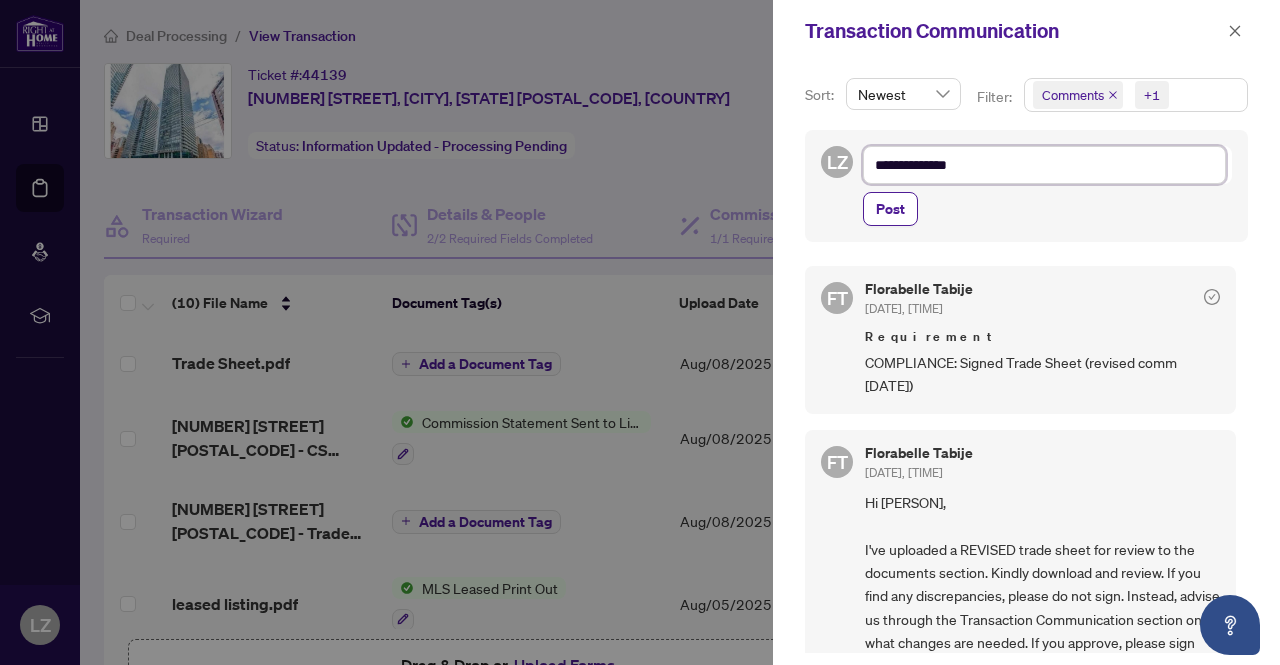 type on "**********" 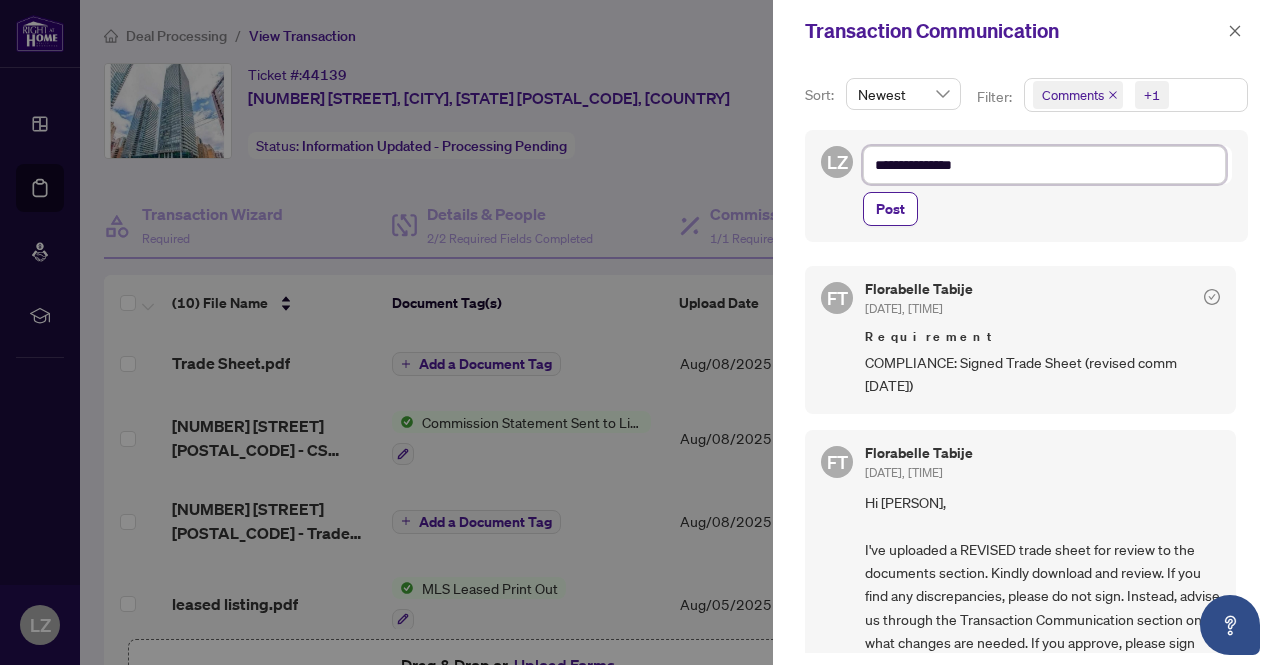 type on "**********" 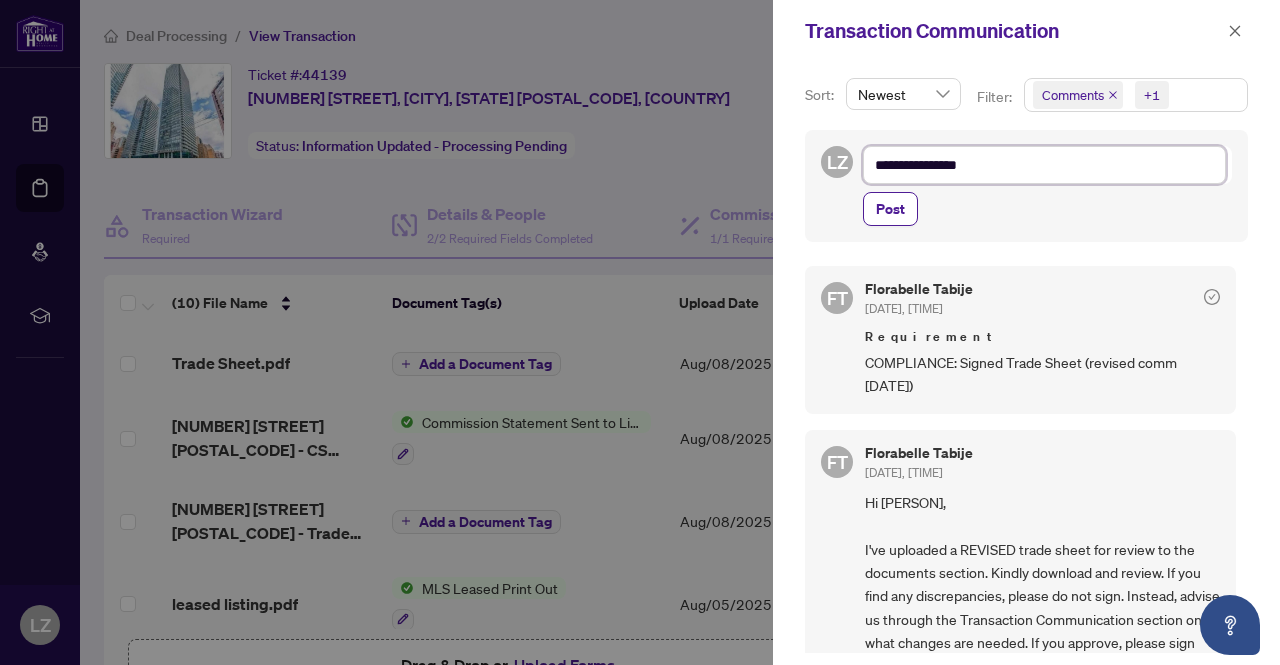 type on "**********" 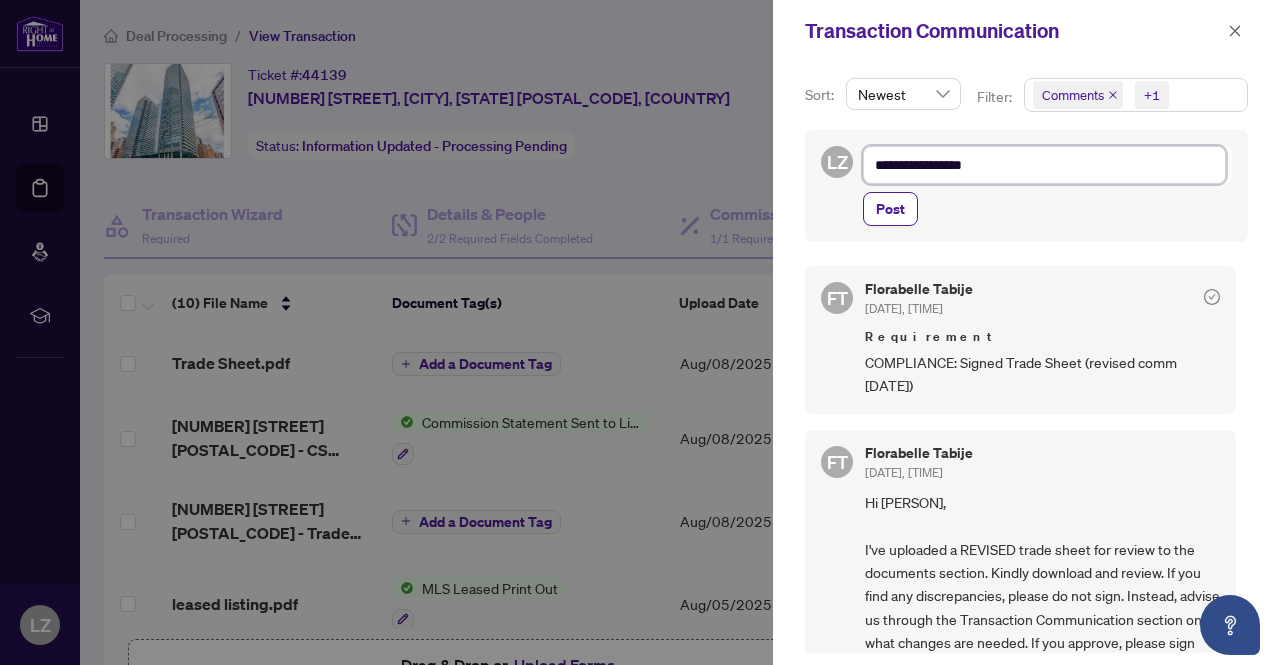 type on "**********" 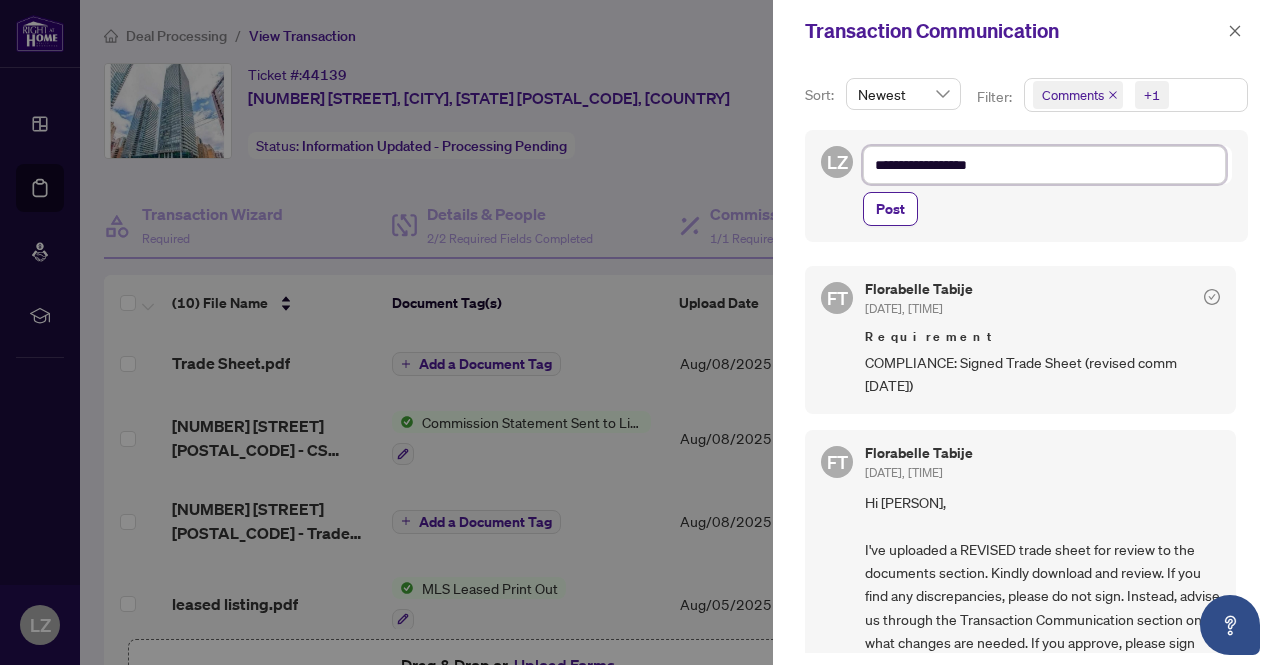 type on "**********" 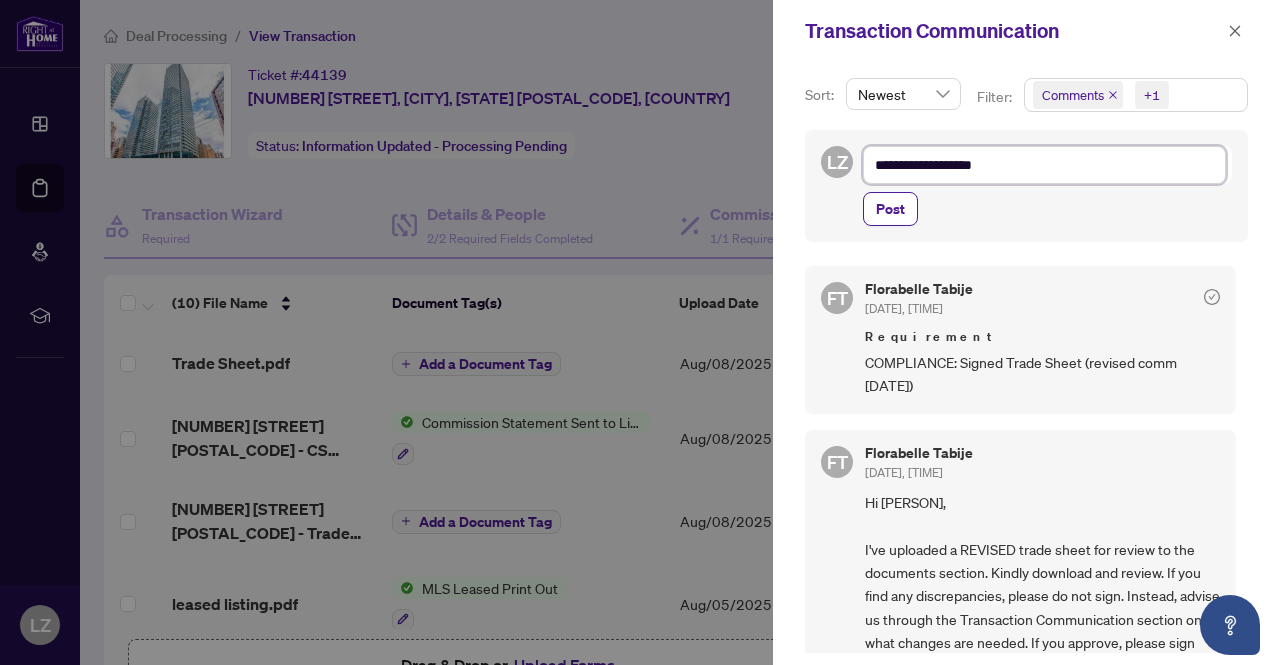 type on "**********" 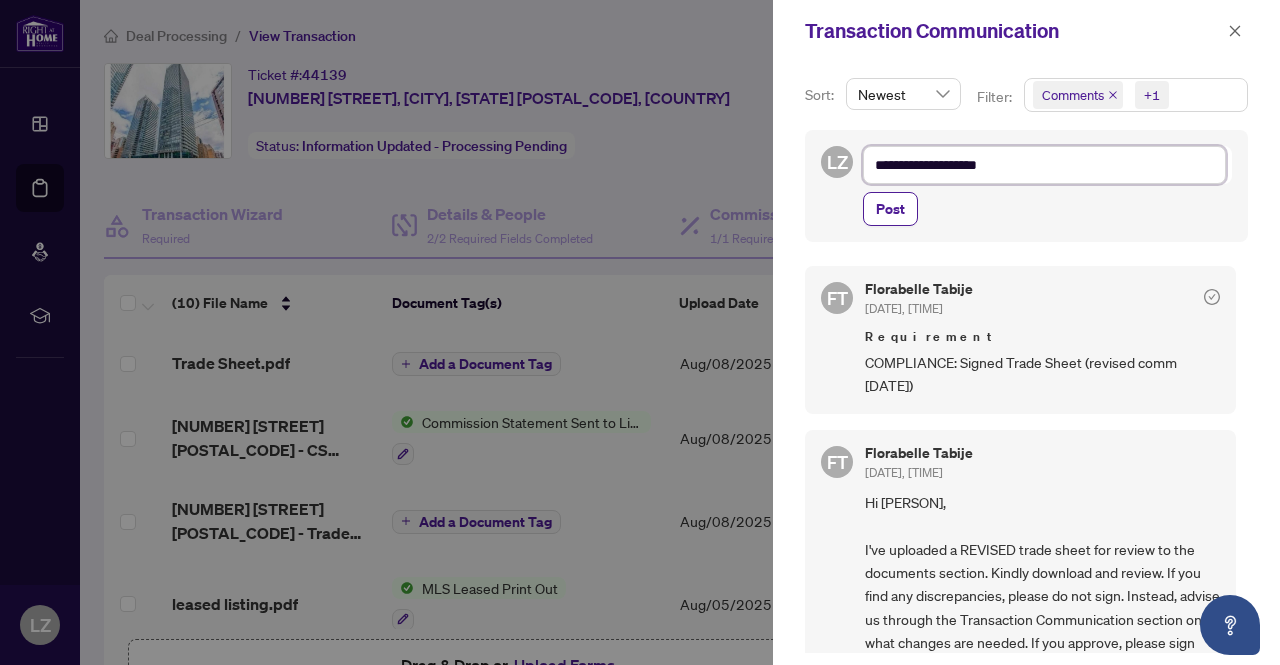 type on "**********" 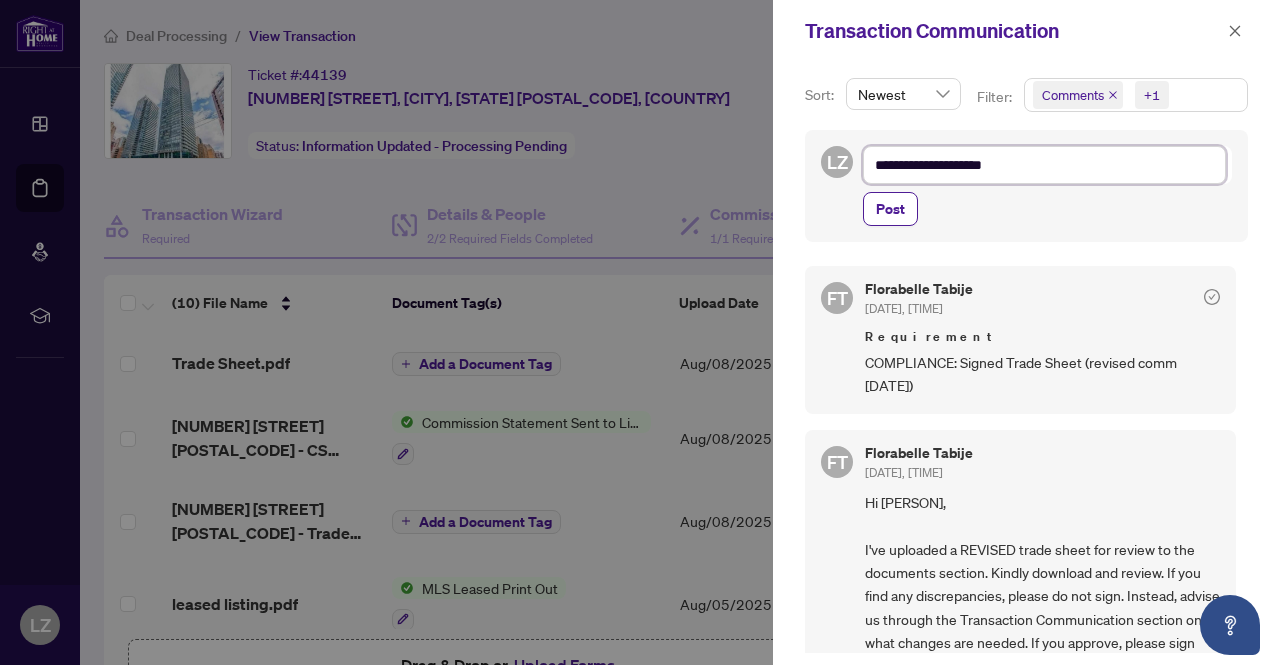 type on "**********" 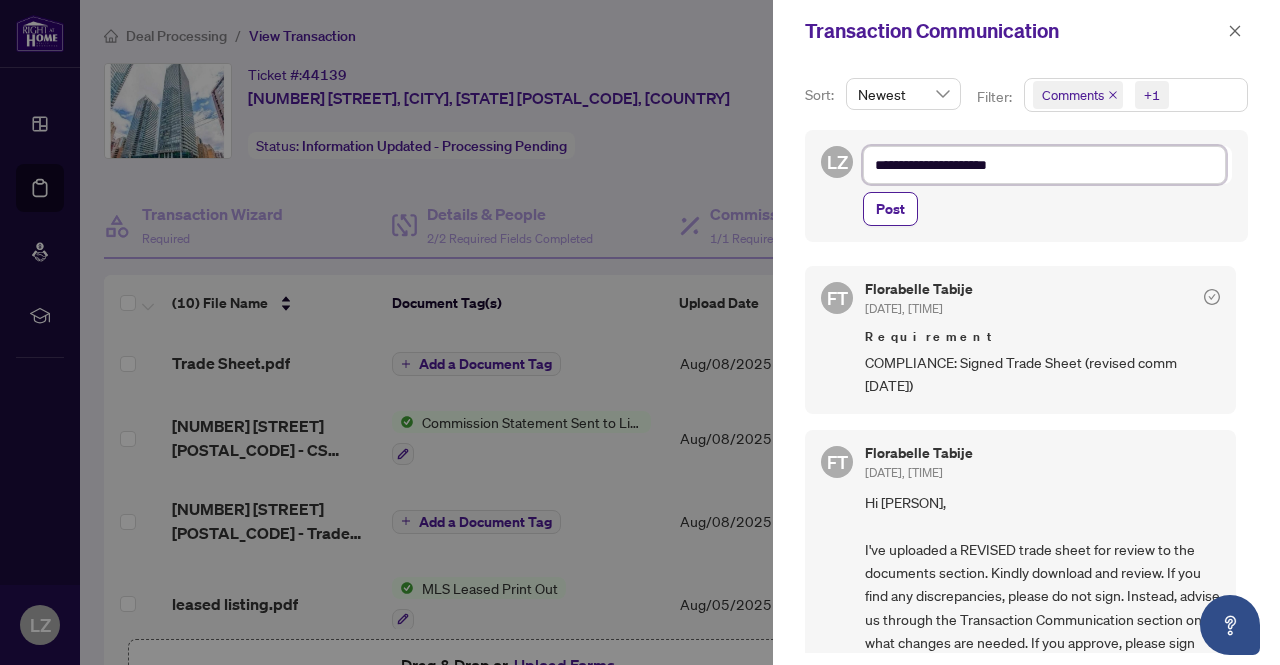 type on "**********" 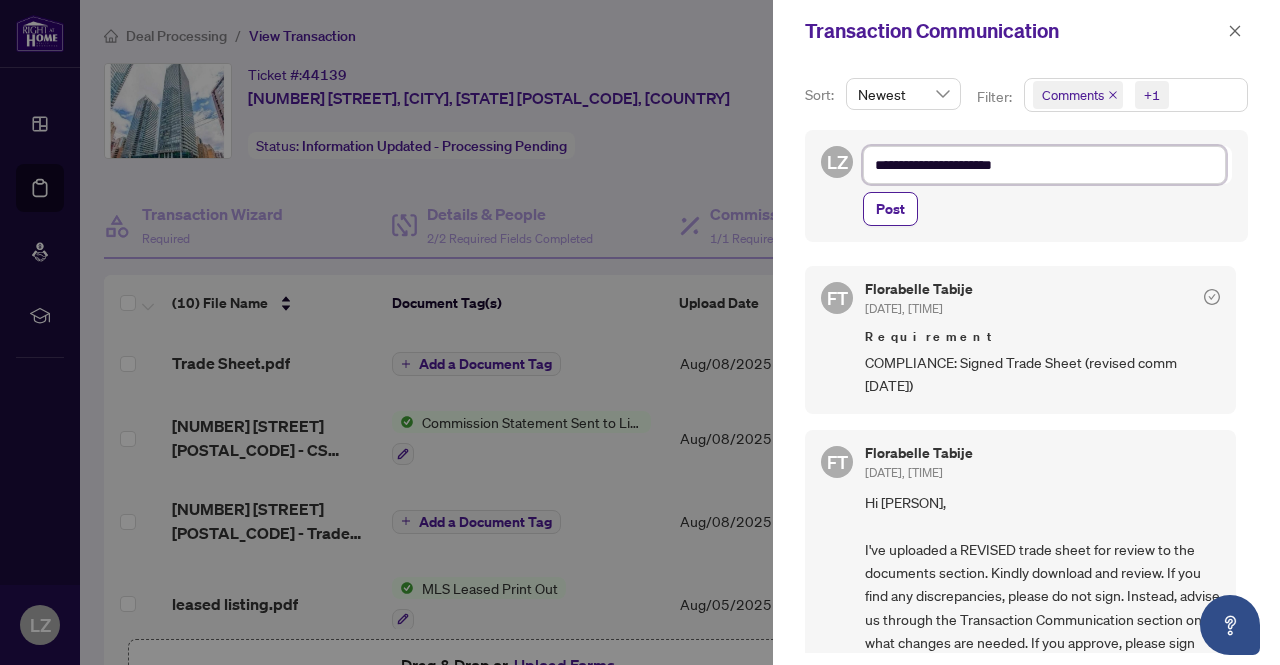type on "**********" 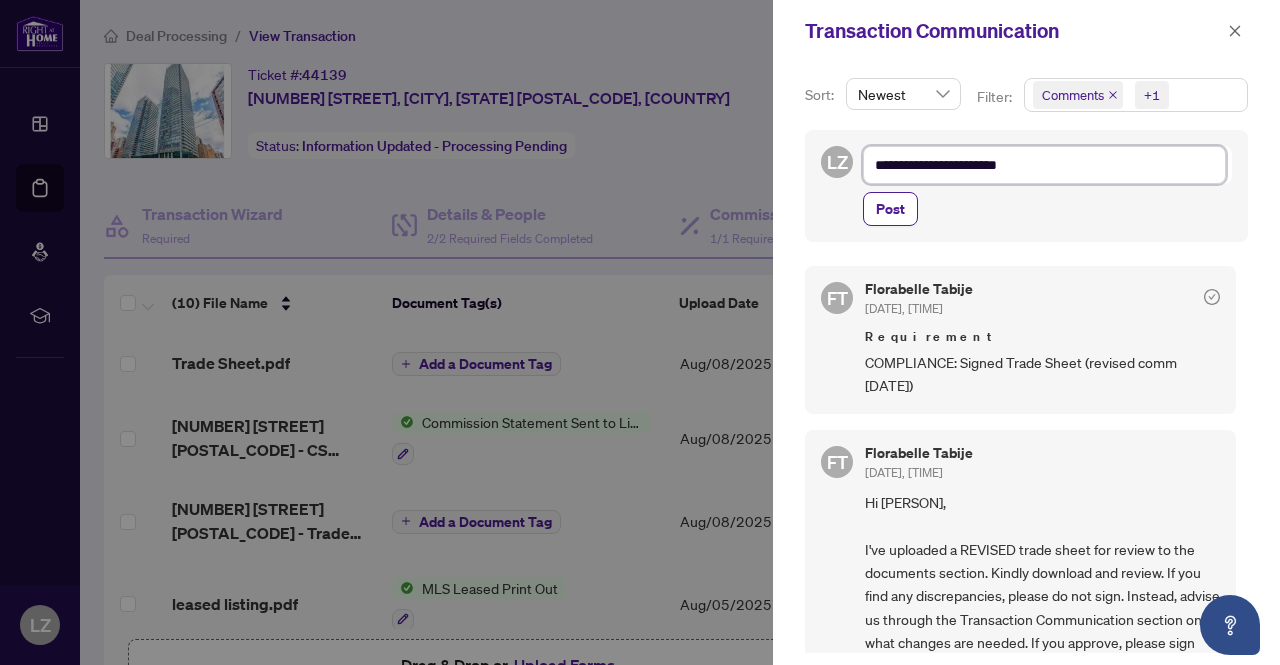 type on "**********" 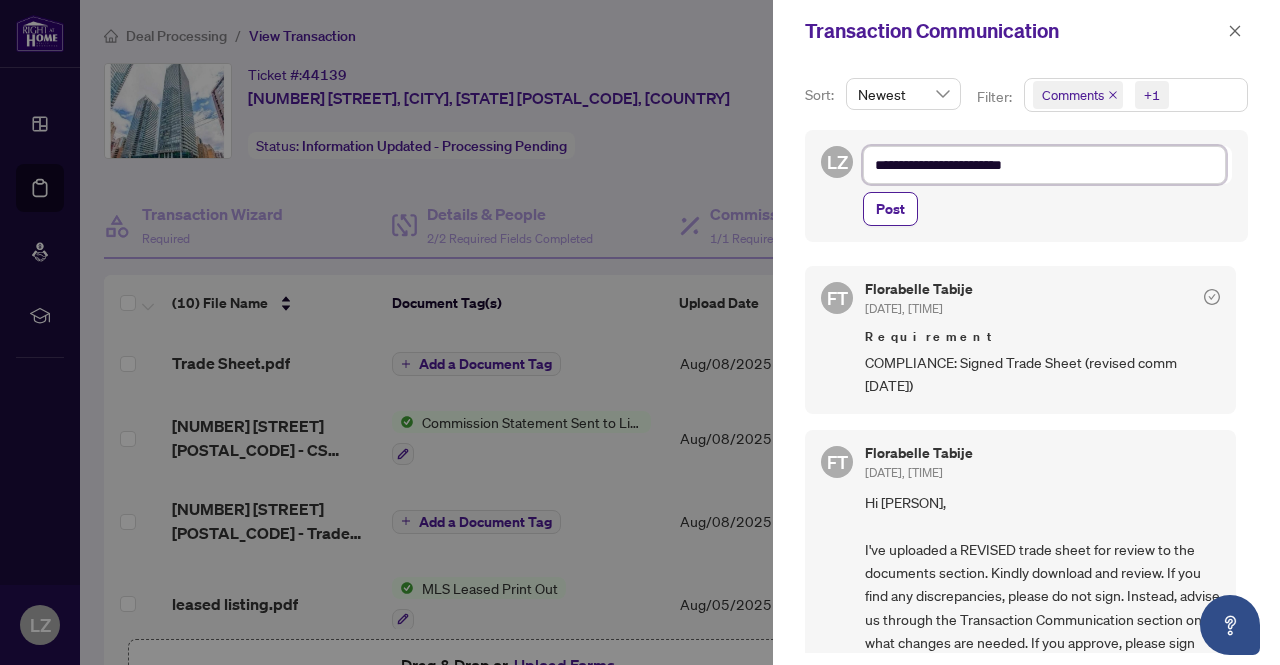 type on "**********" 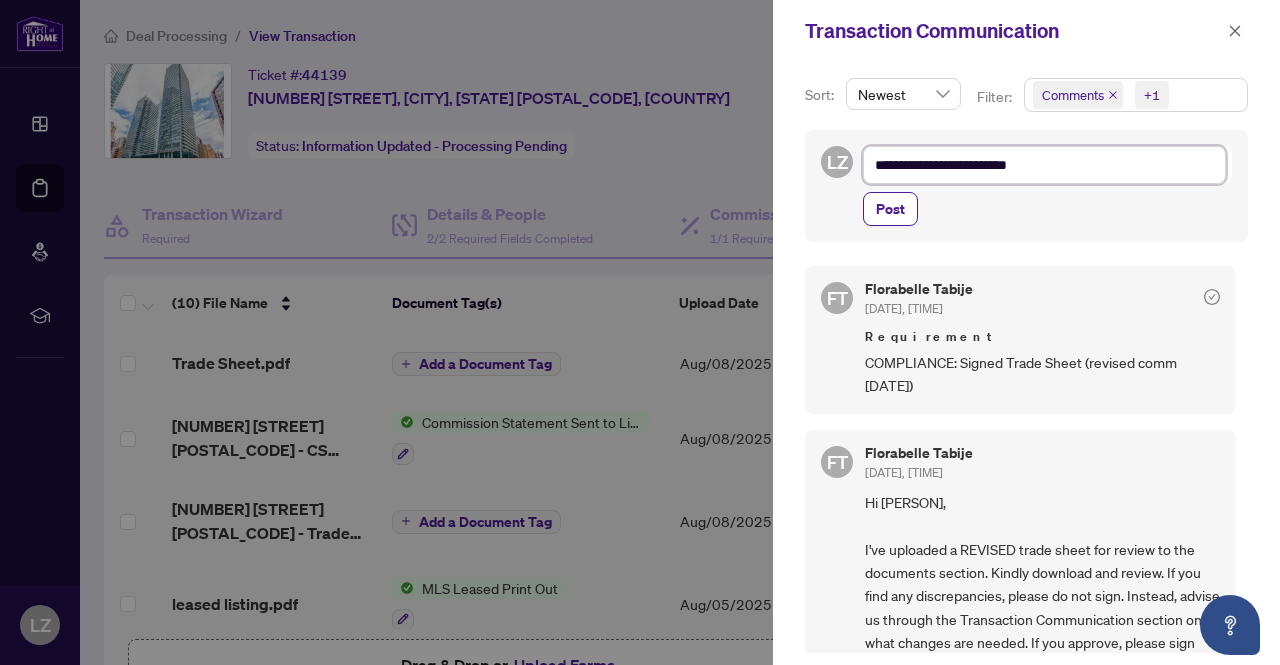 type on "**********" 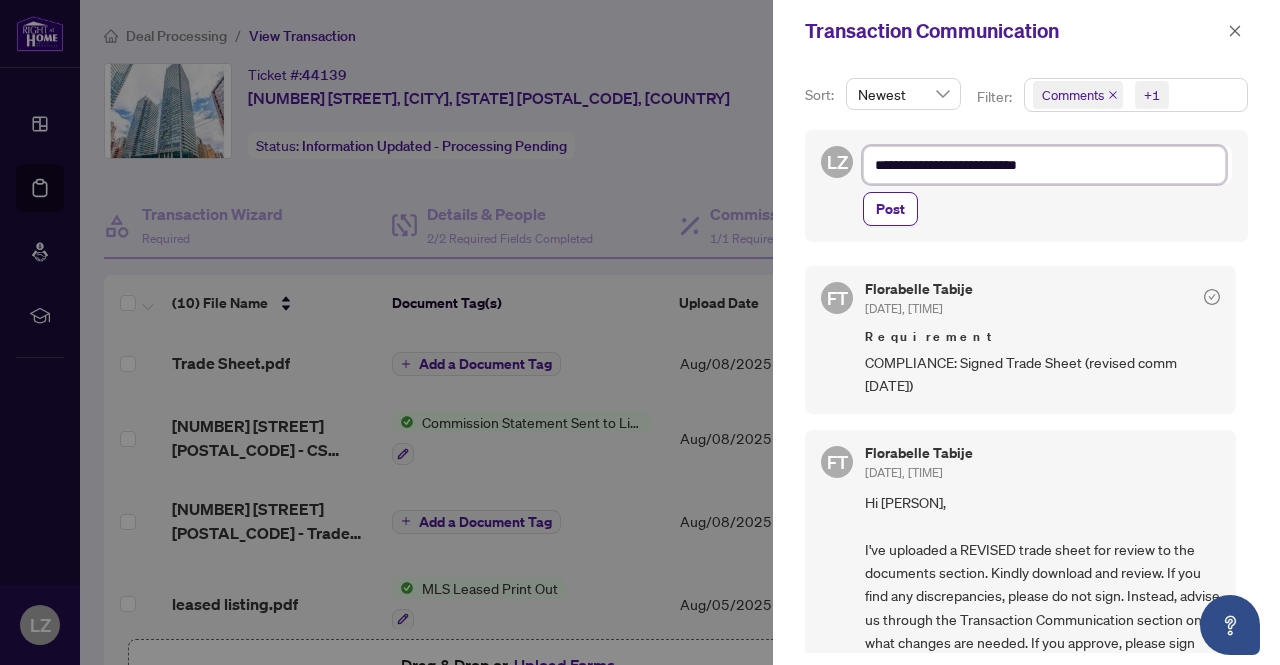 type on "**********" 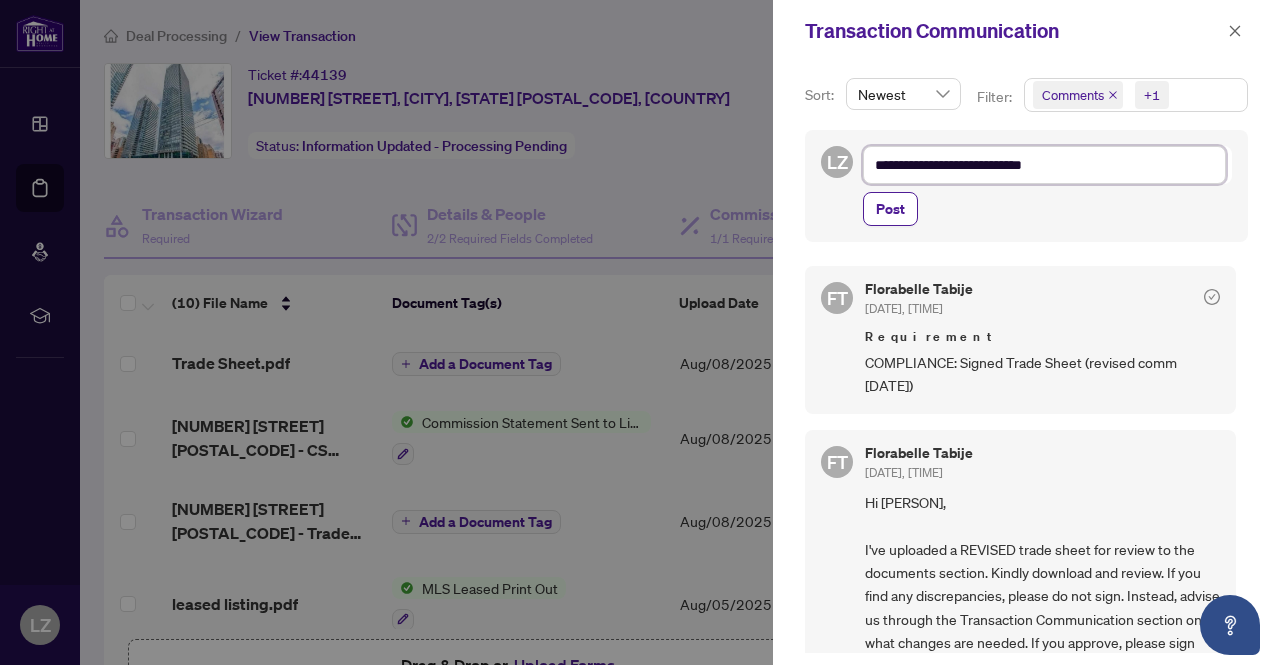 type on "**********" 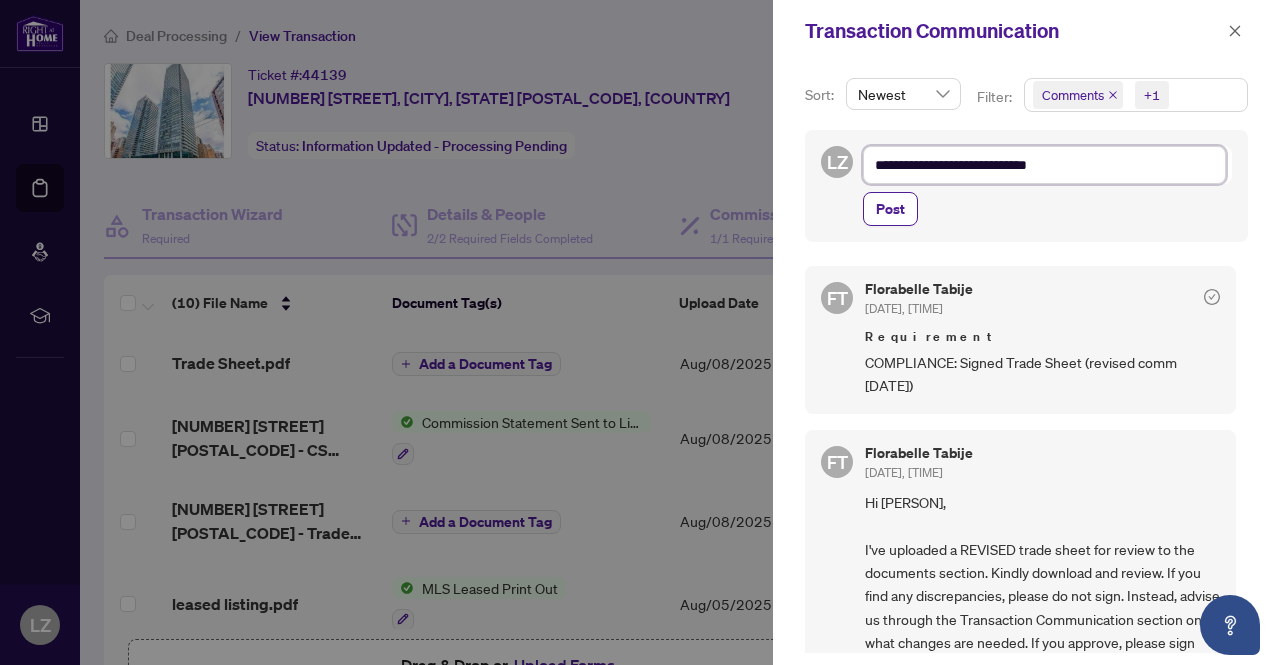 type on "**********" 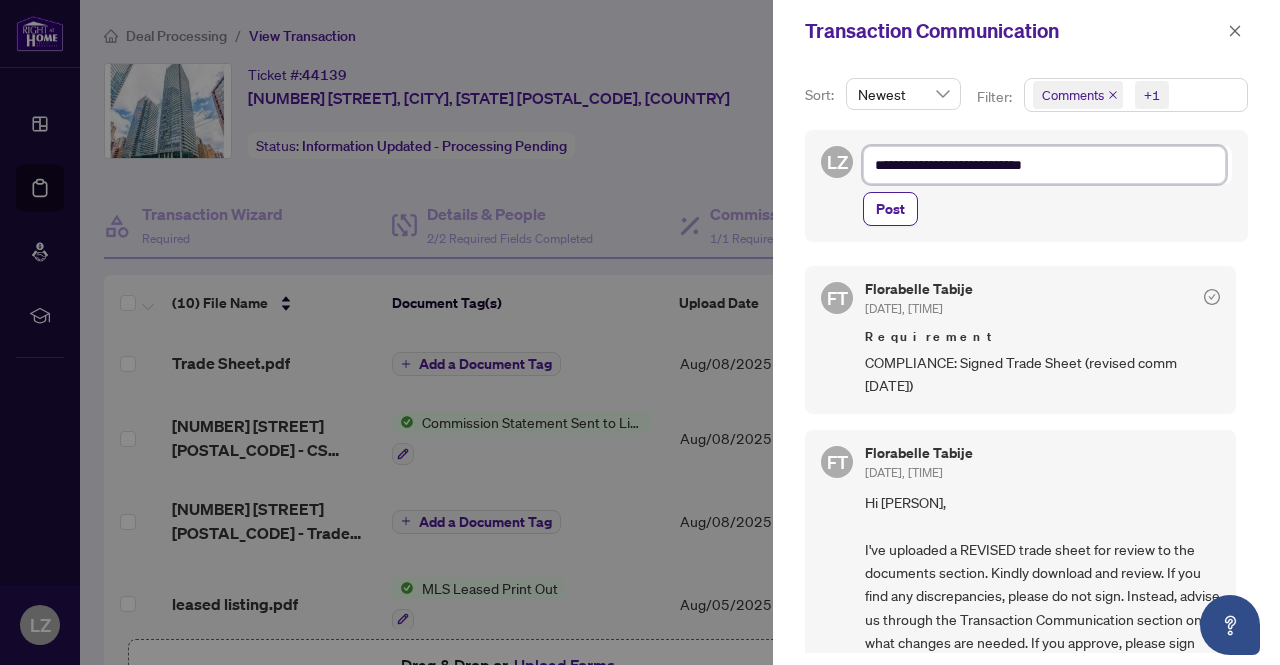 type on "**********" 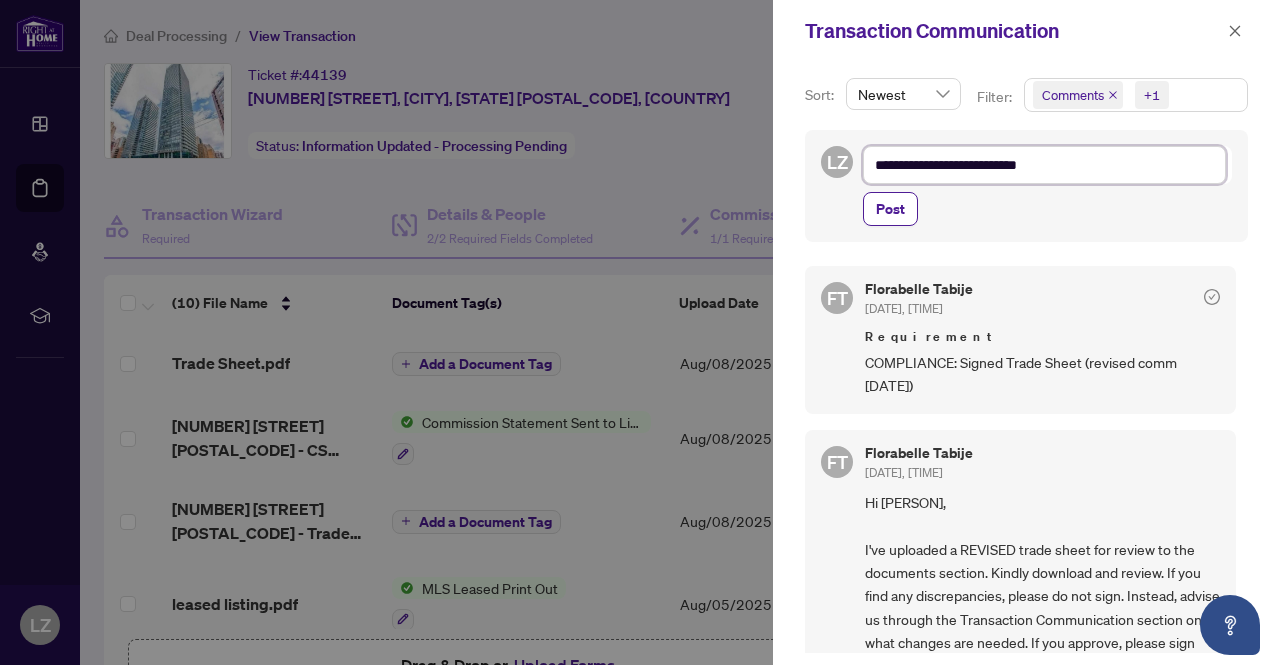 type on "**********" 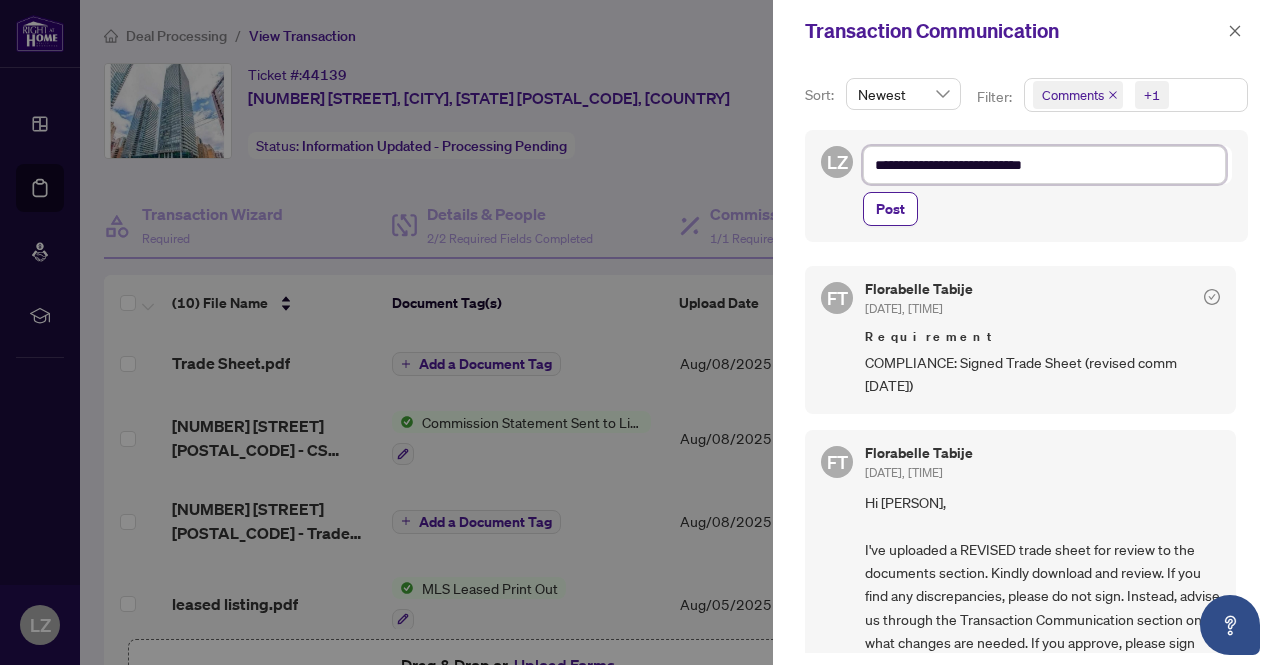 type on "**********" 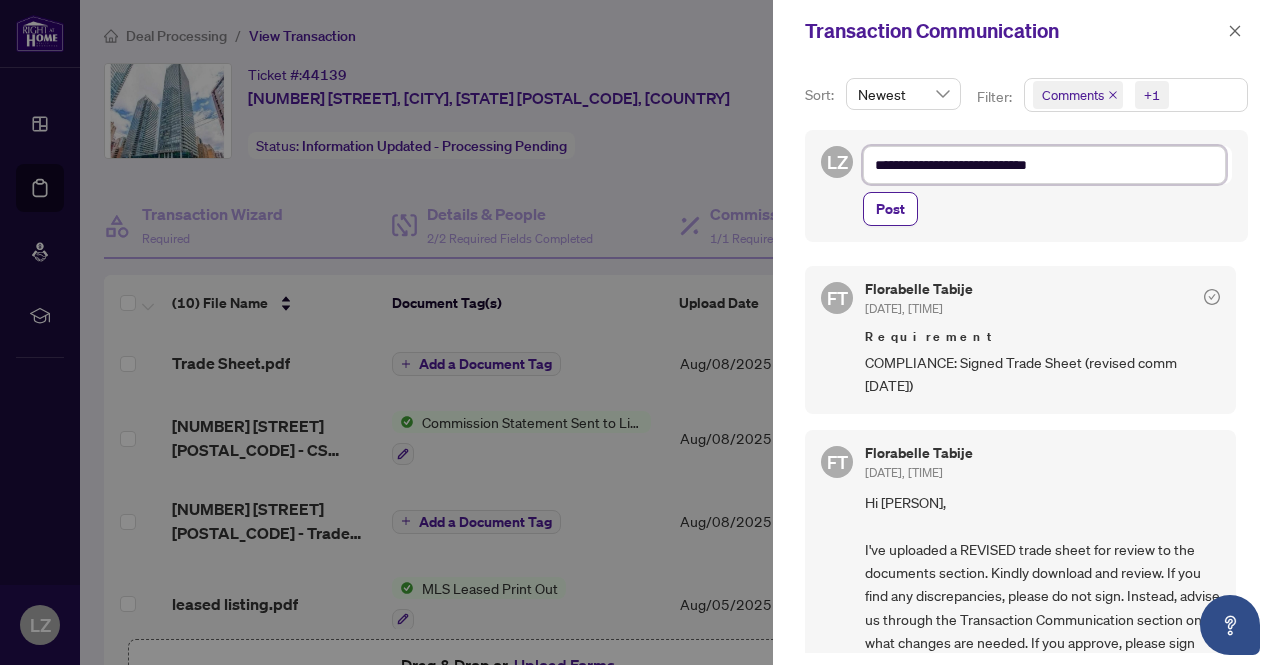 type on "**********" 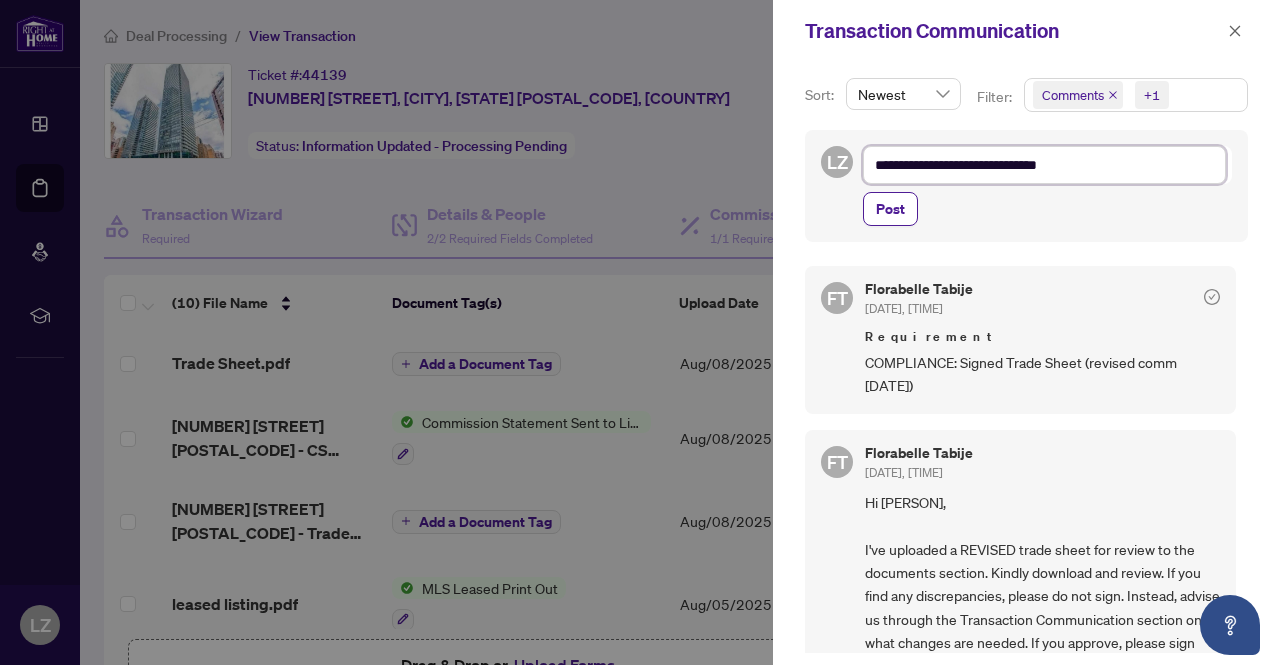 type on "**********" 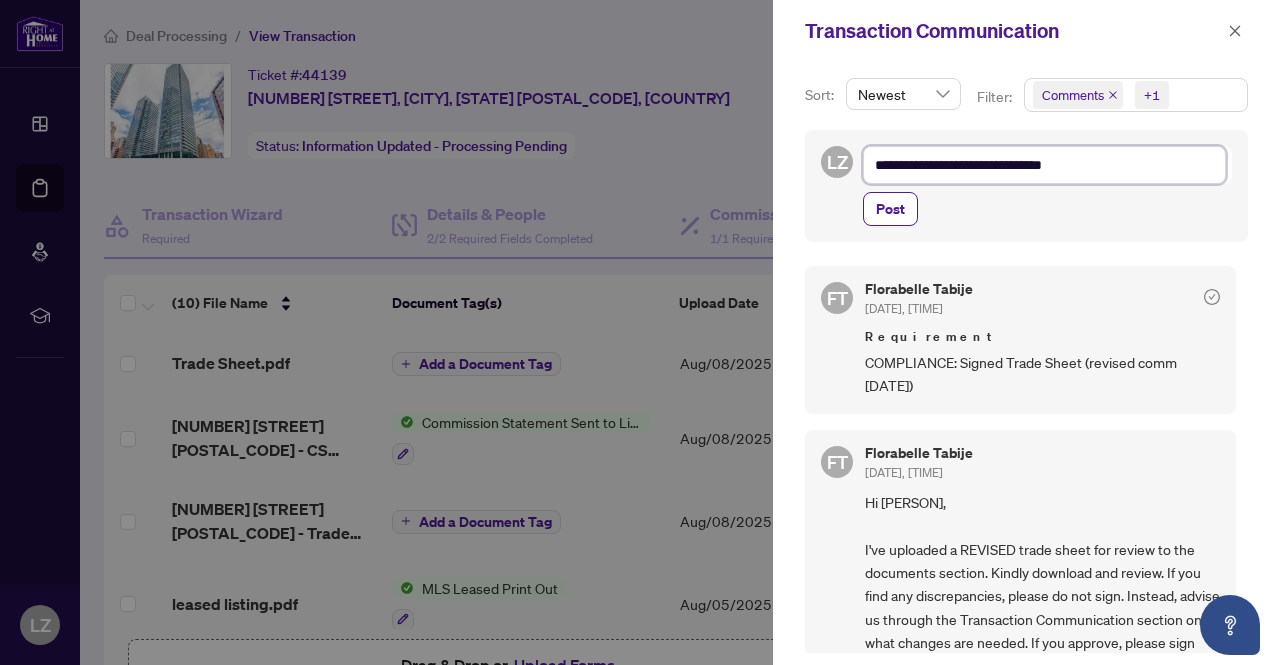 type on "**********" 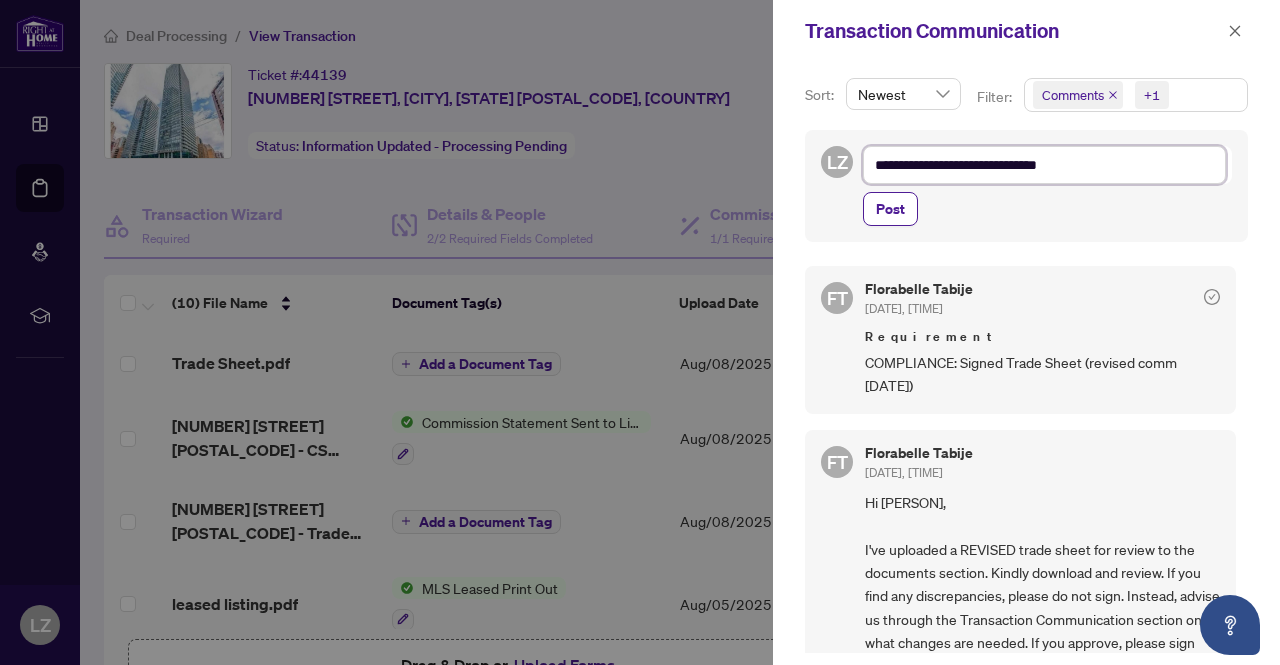 type on "**********" 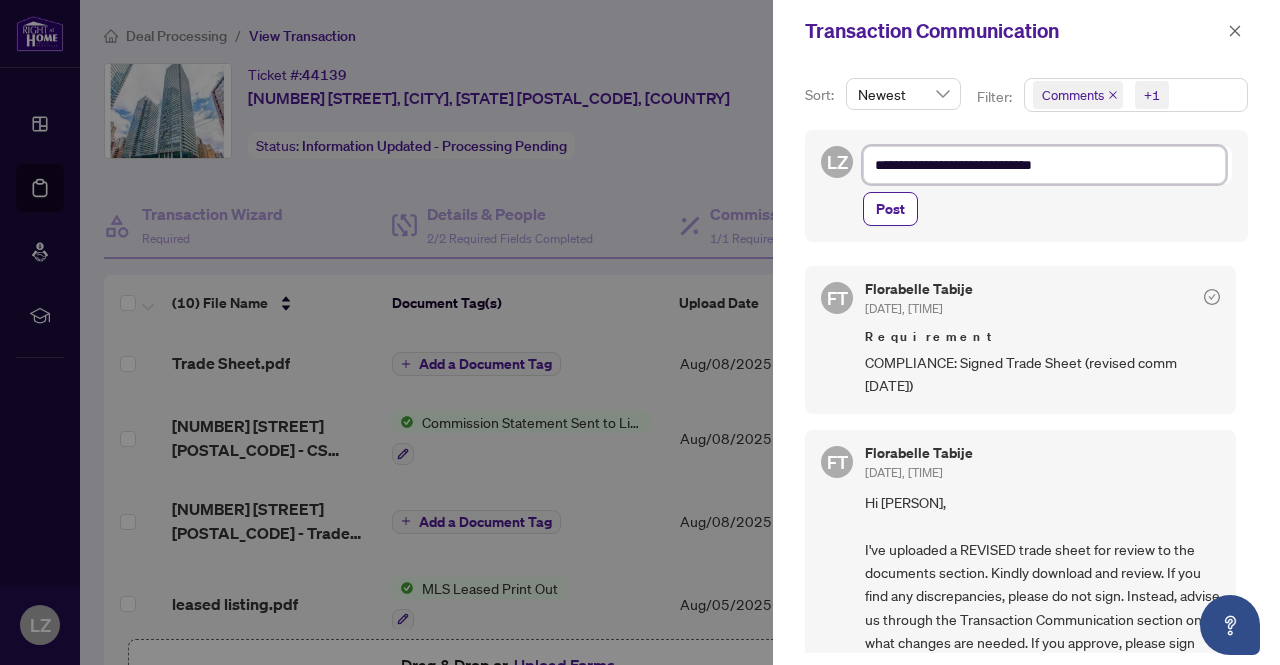 type on "**********" 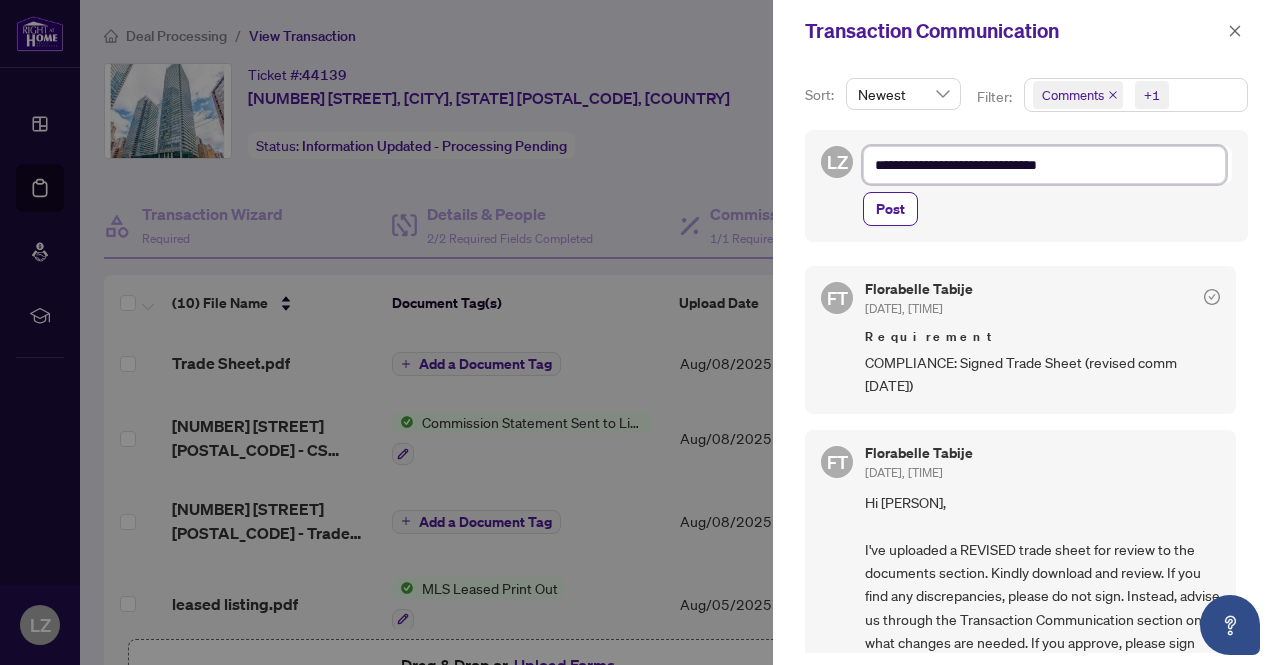type on "**********" 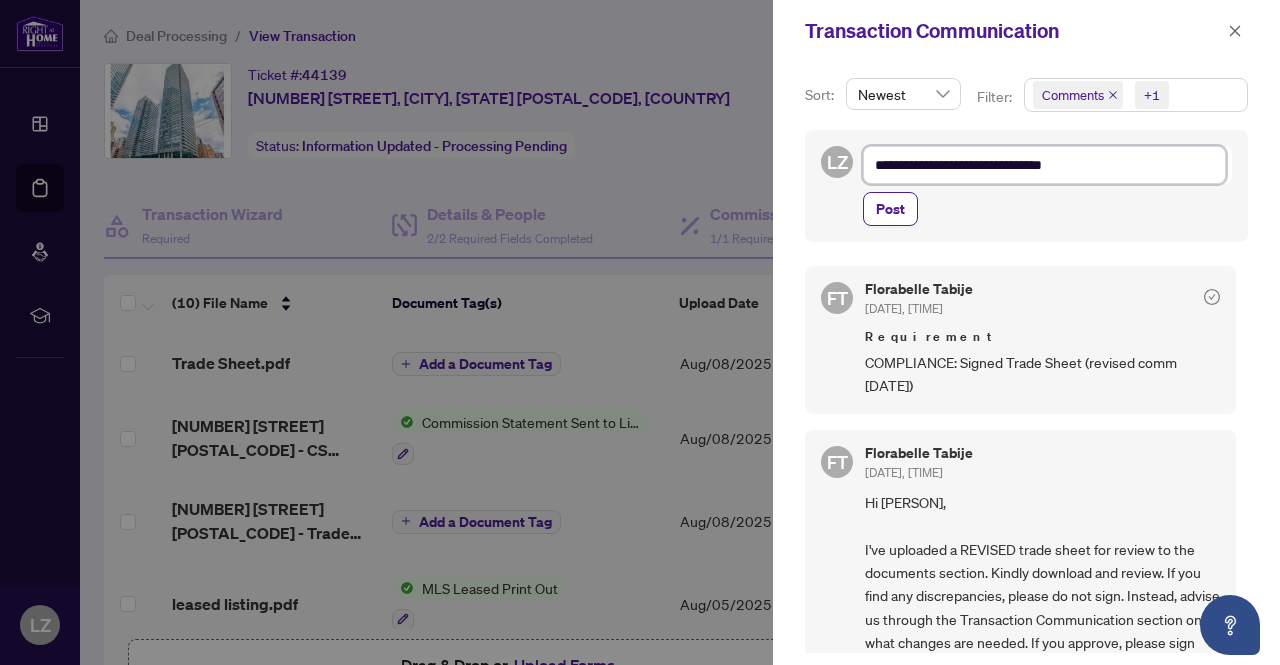 type on "**********" 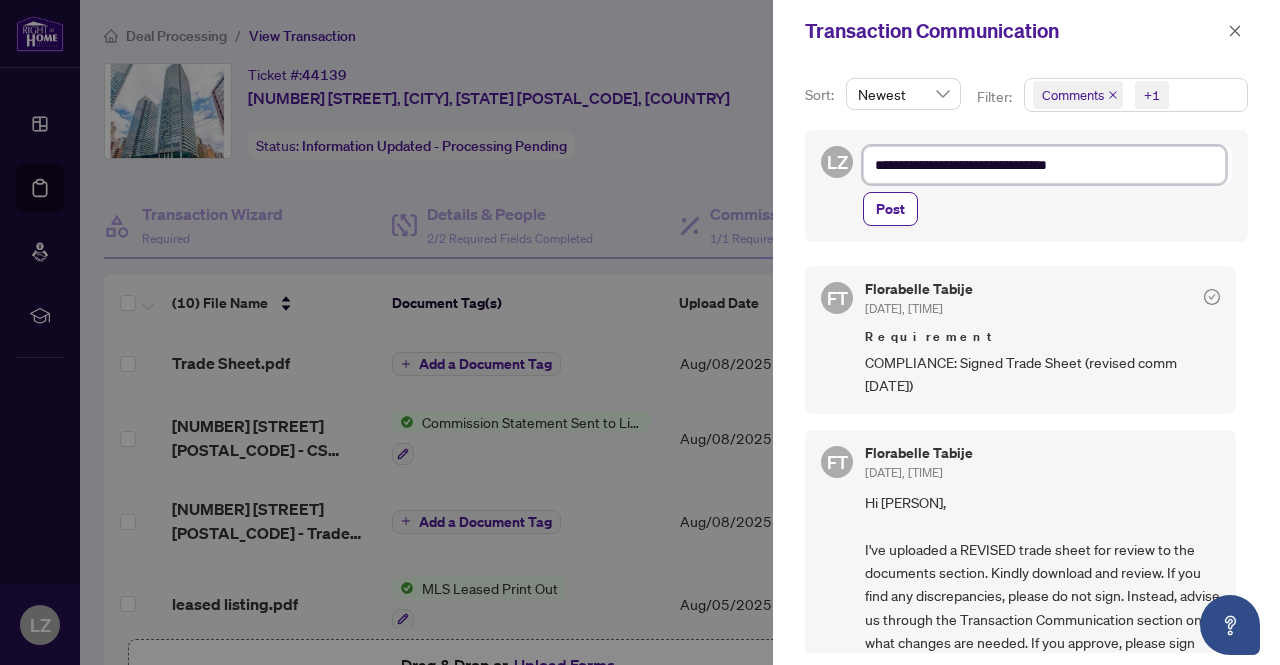 type on "**********" 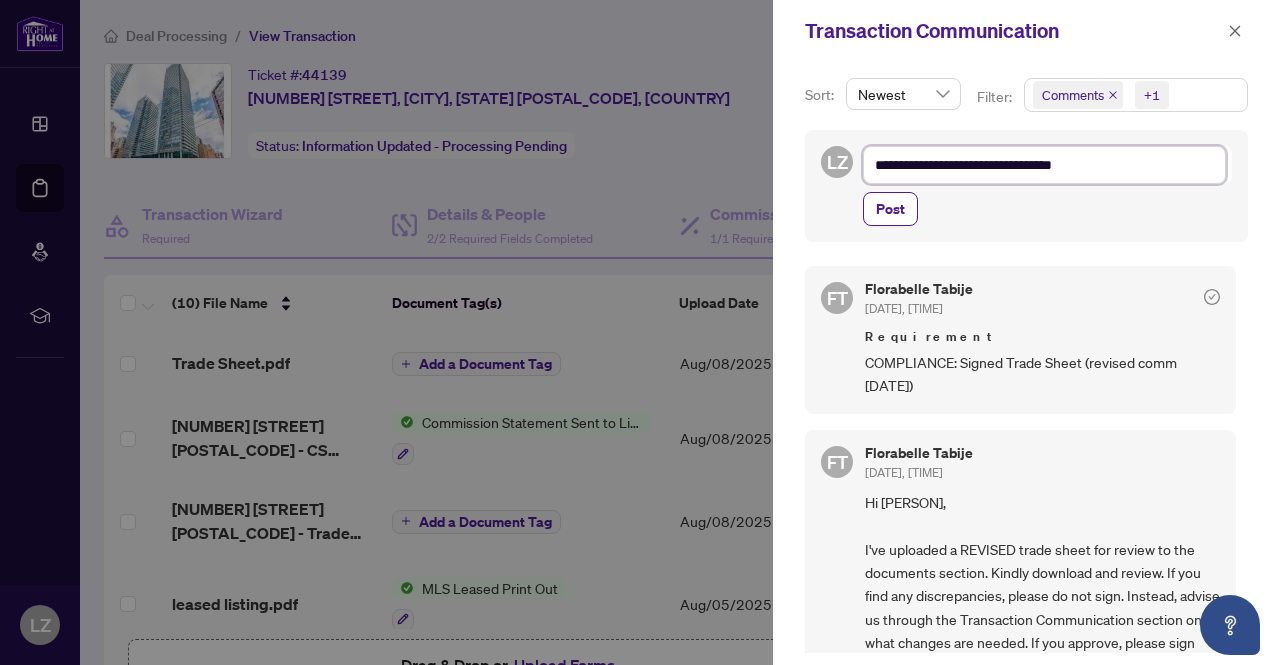 type on "**********" 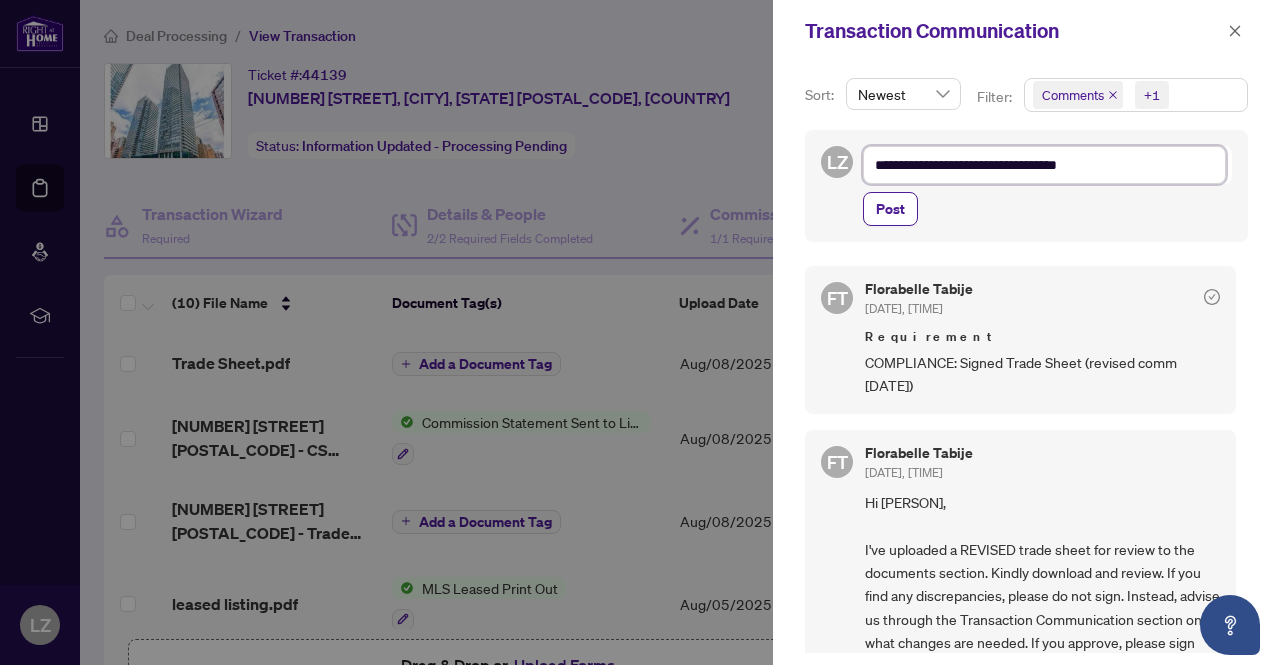 type on "**********" 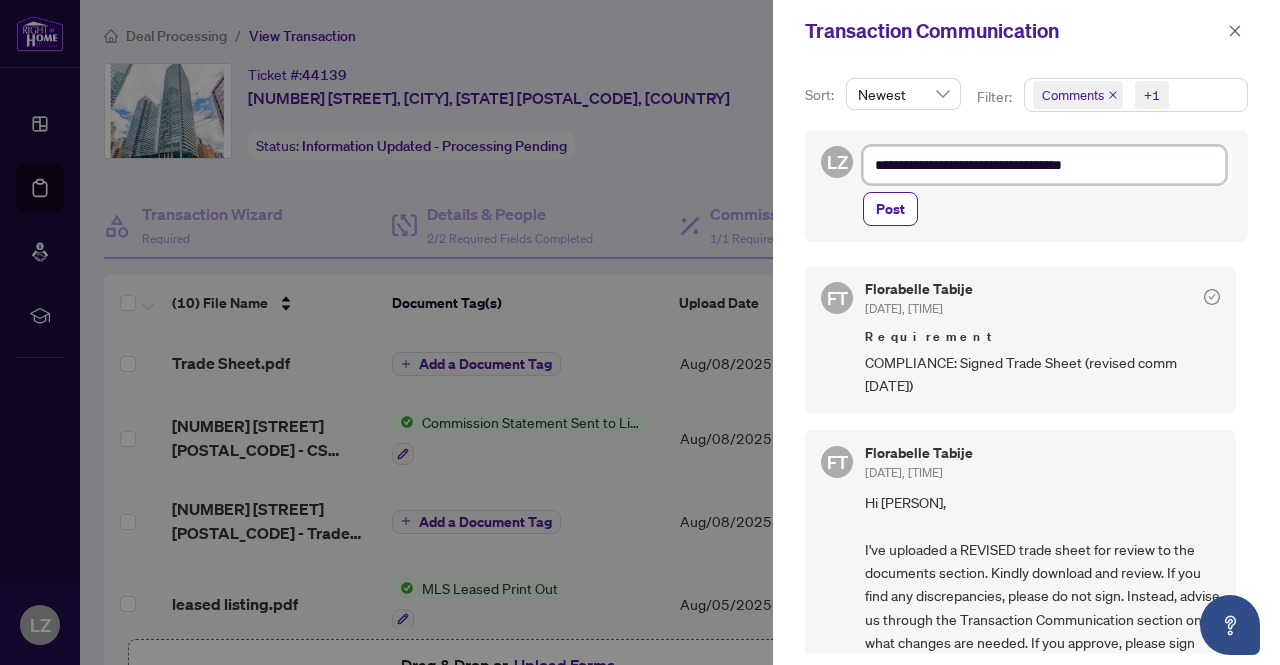 type on "**********" 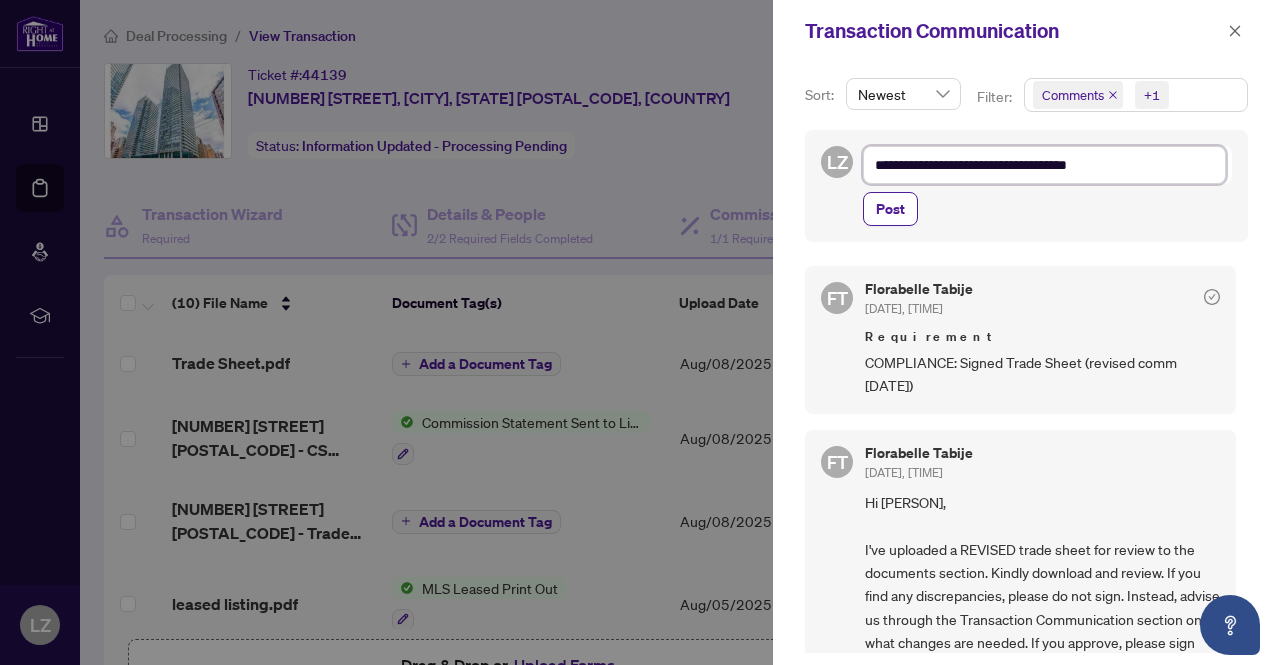type on "**********" 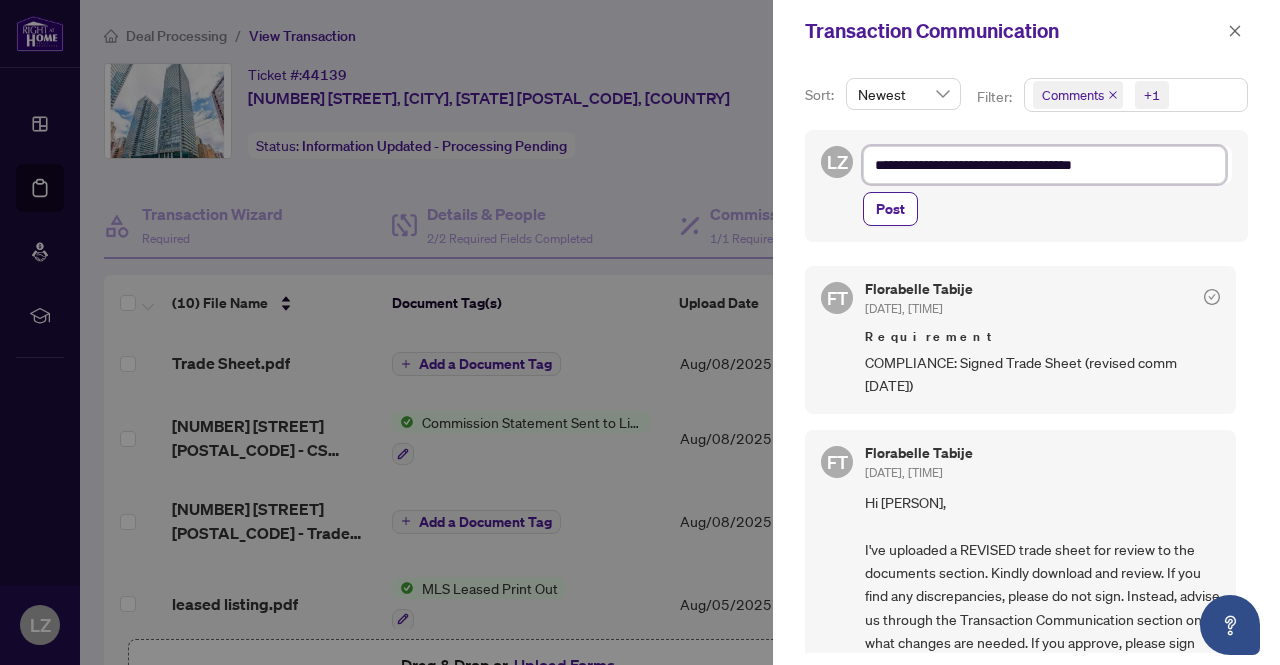 type on "**********" 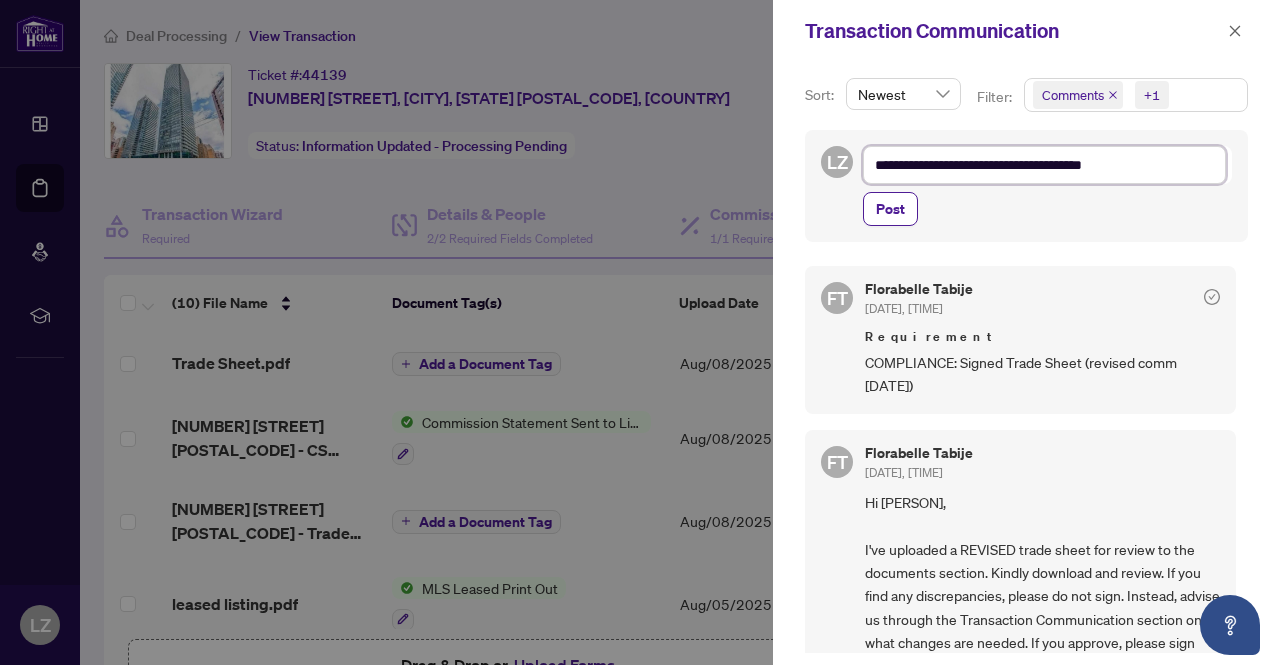 type on "**********" 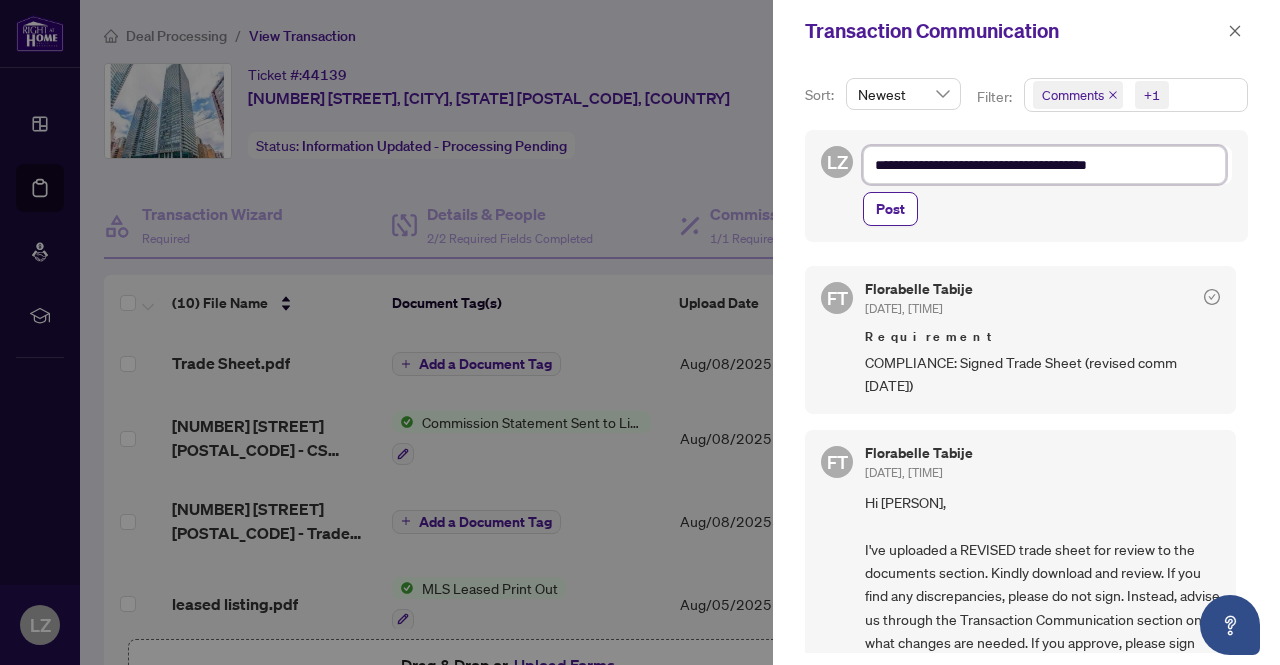 type on "**********" 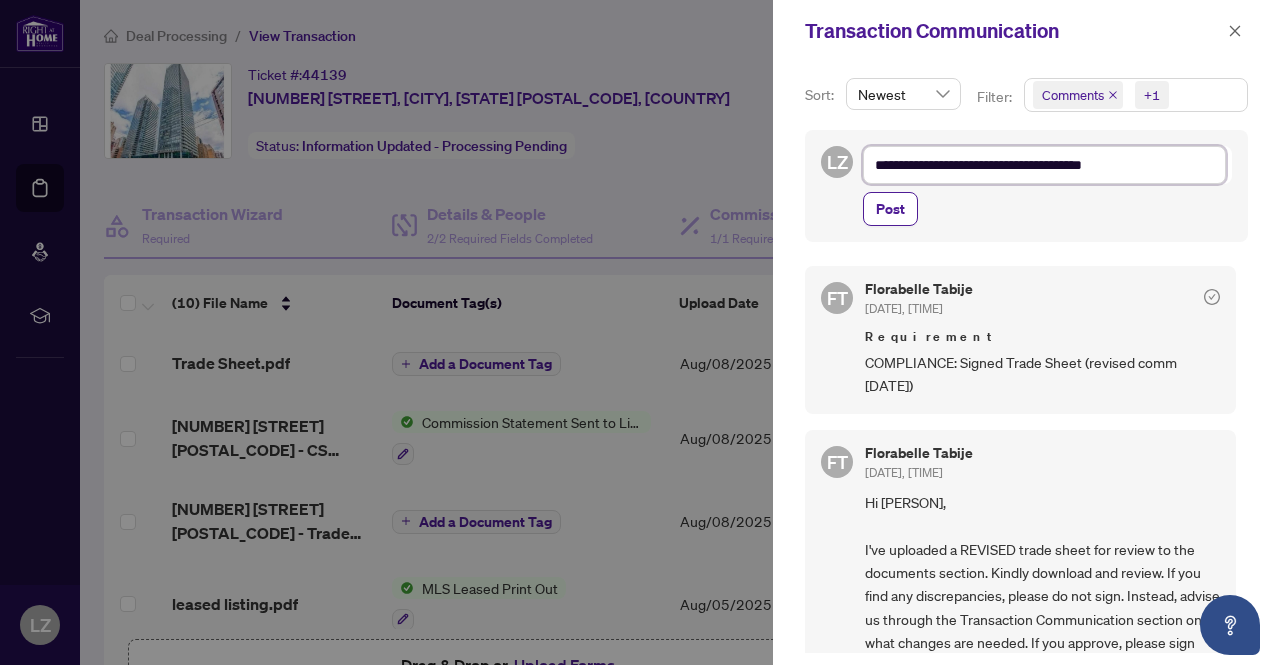 type on "**********" 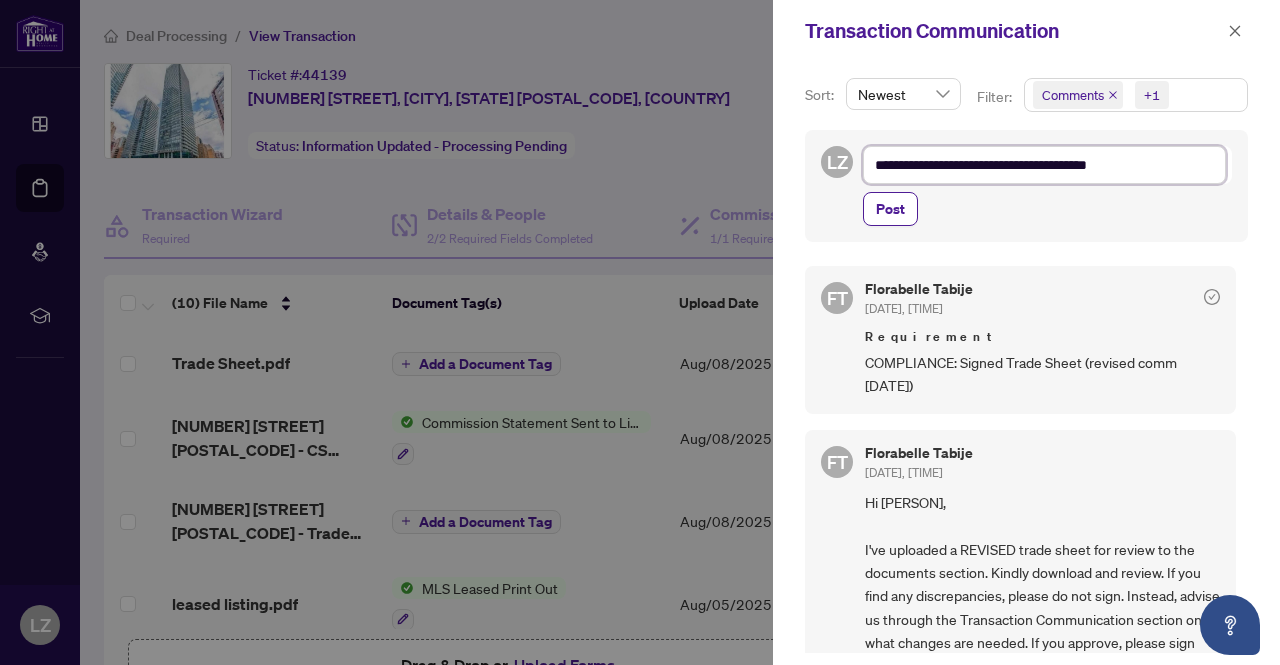 type on "**********" 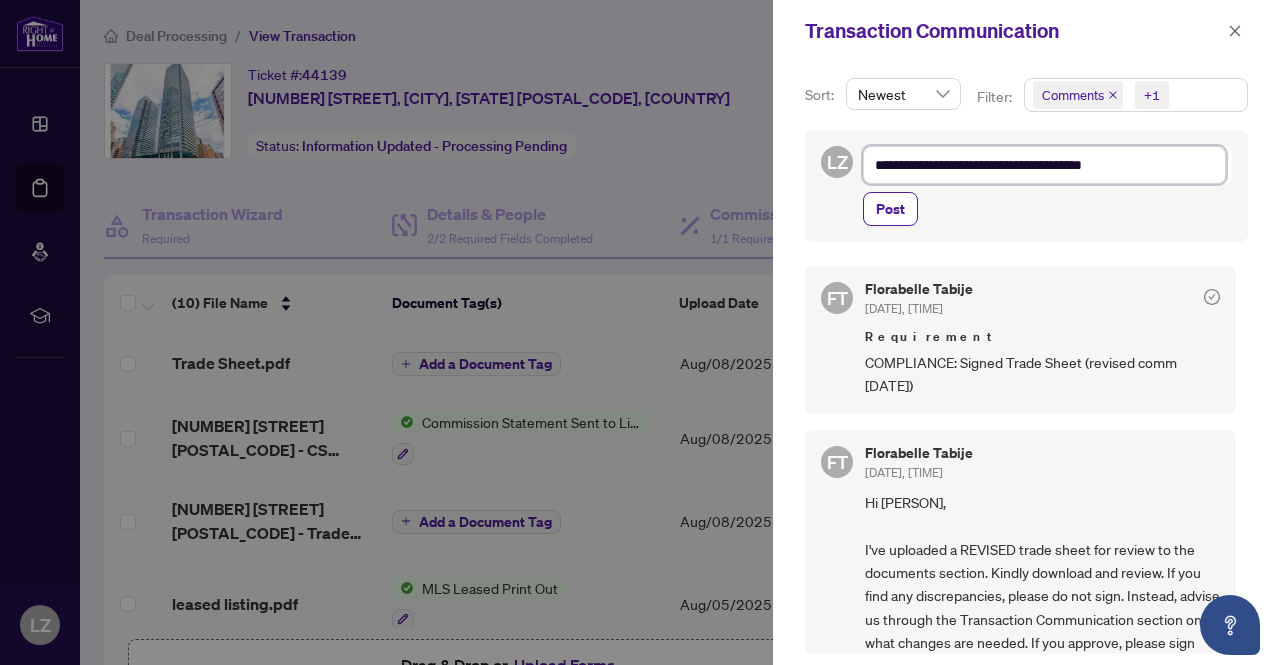 type on "**********" 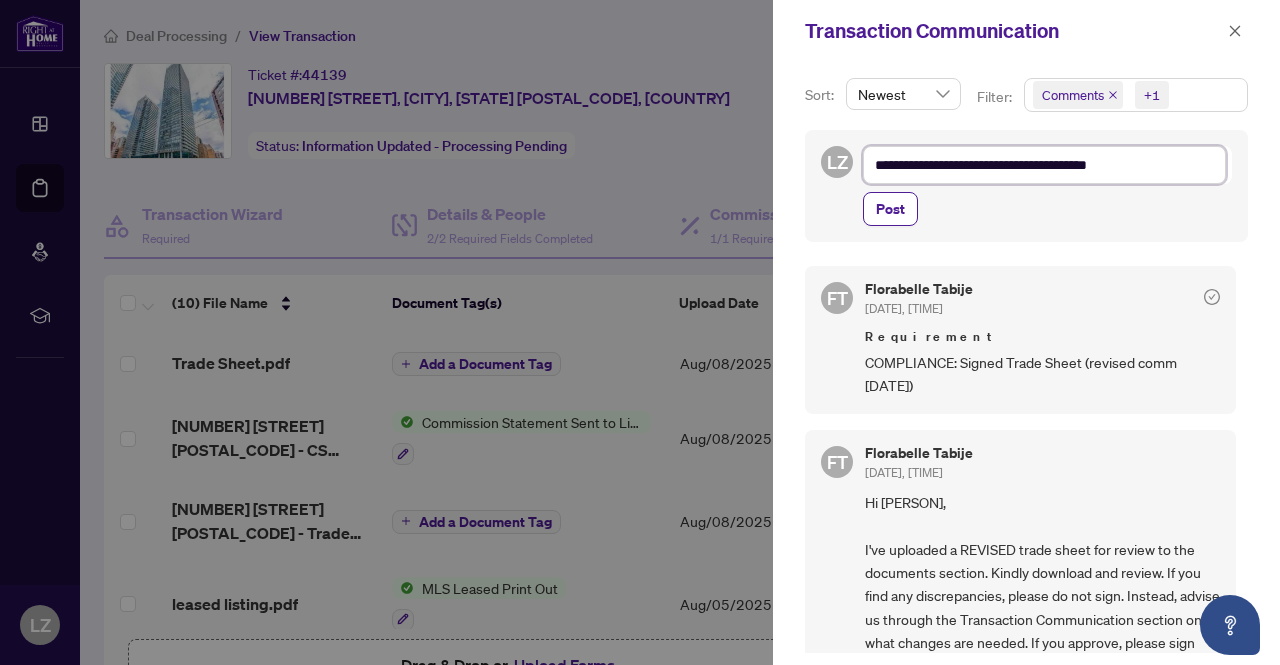 type on "**********" 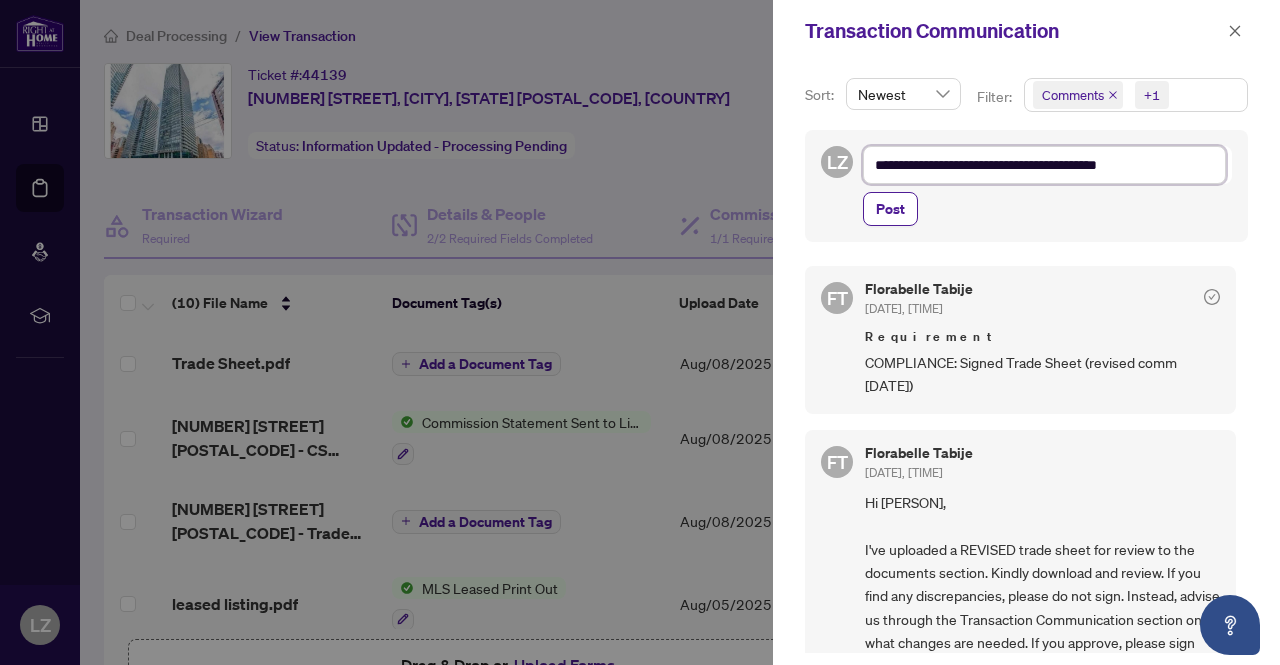 type on "**********" 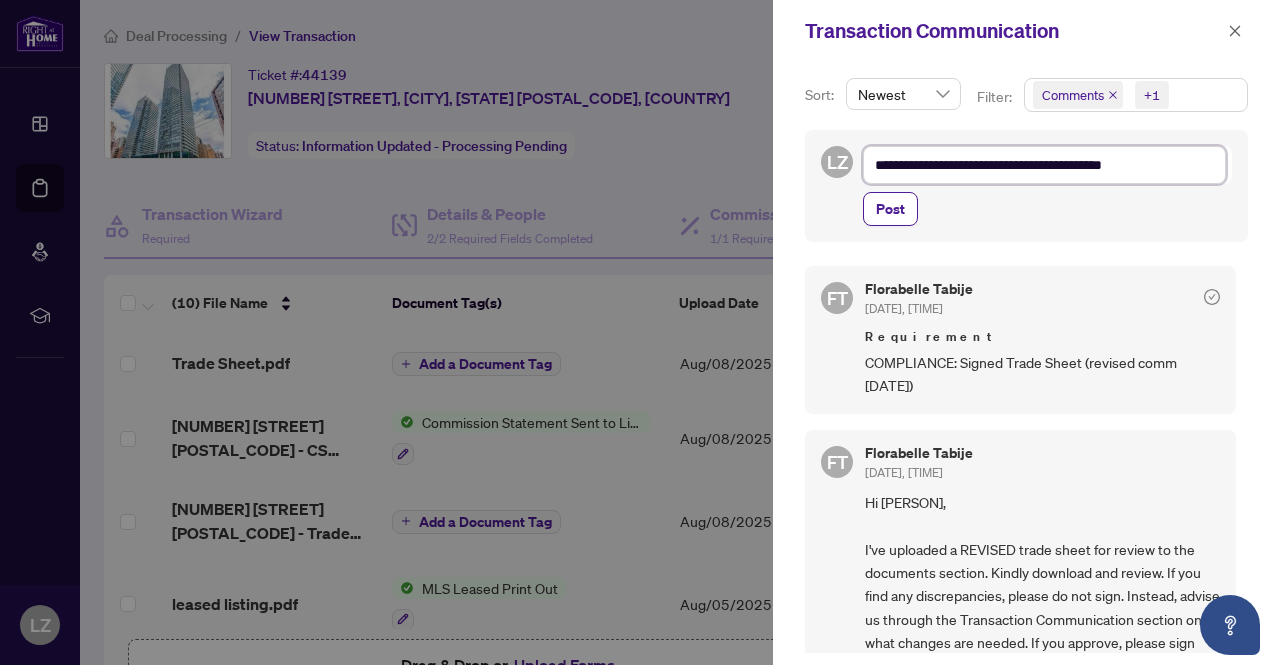 type on "**********" 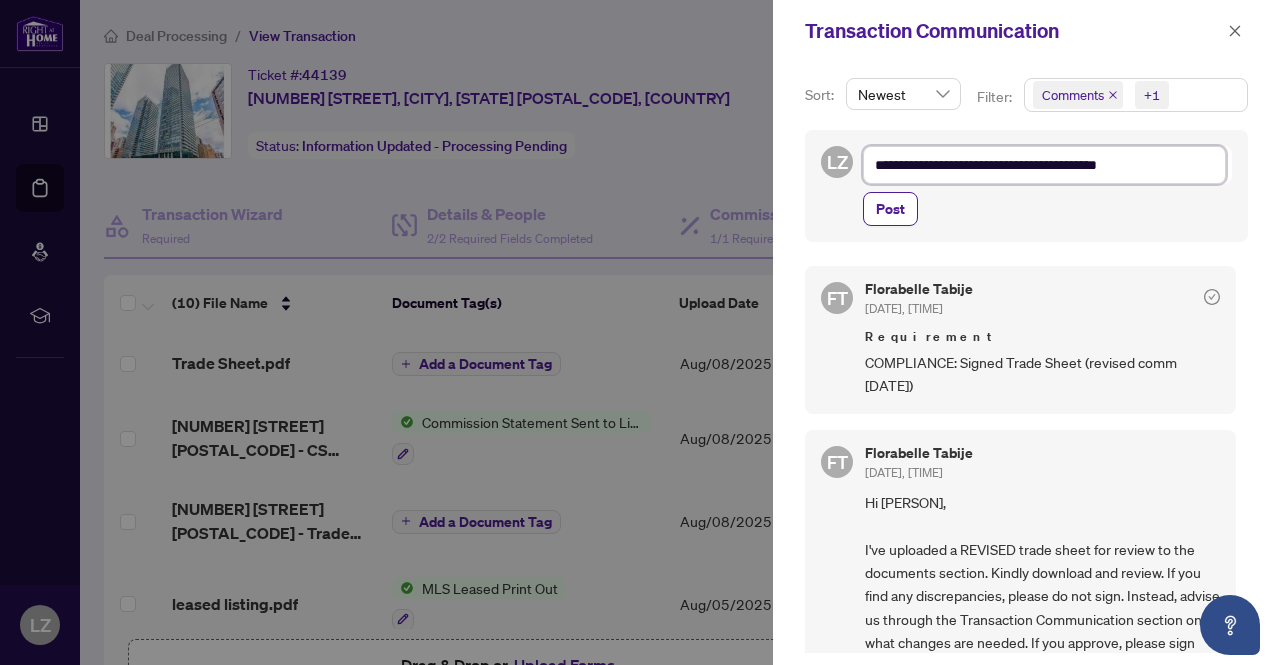 type on "**********" 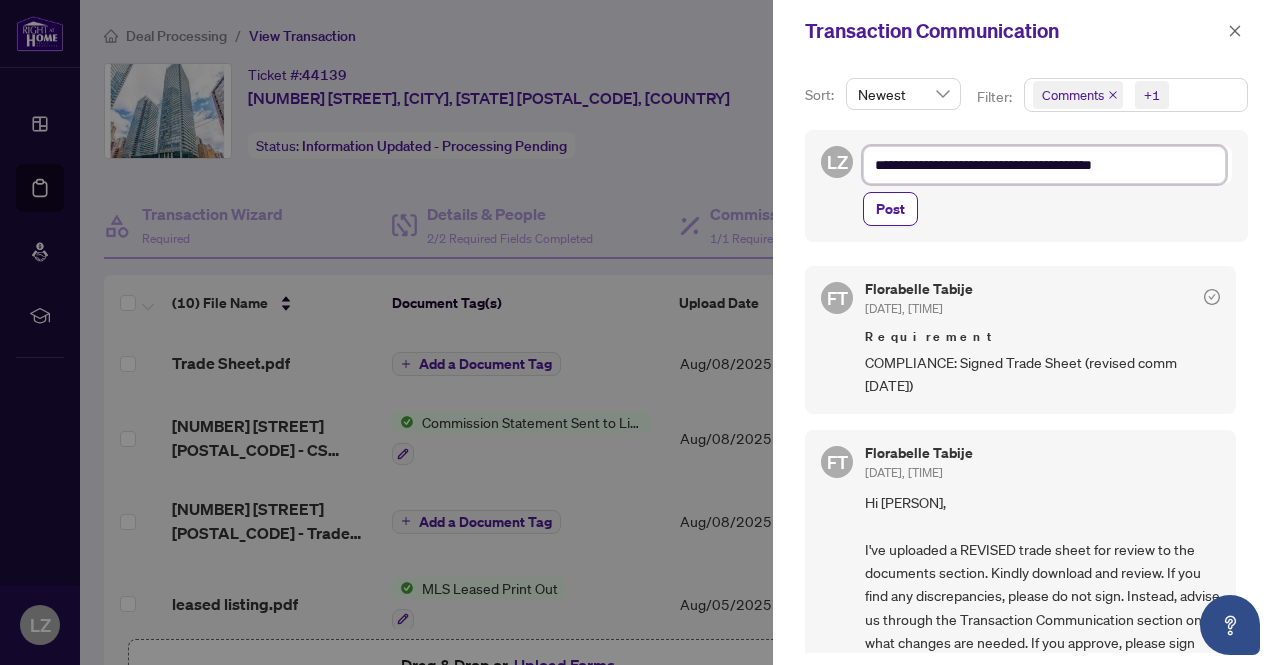 type on "**********" 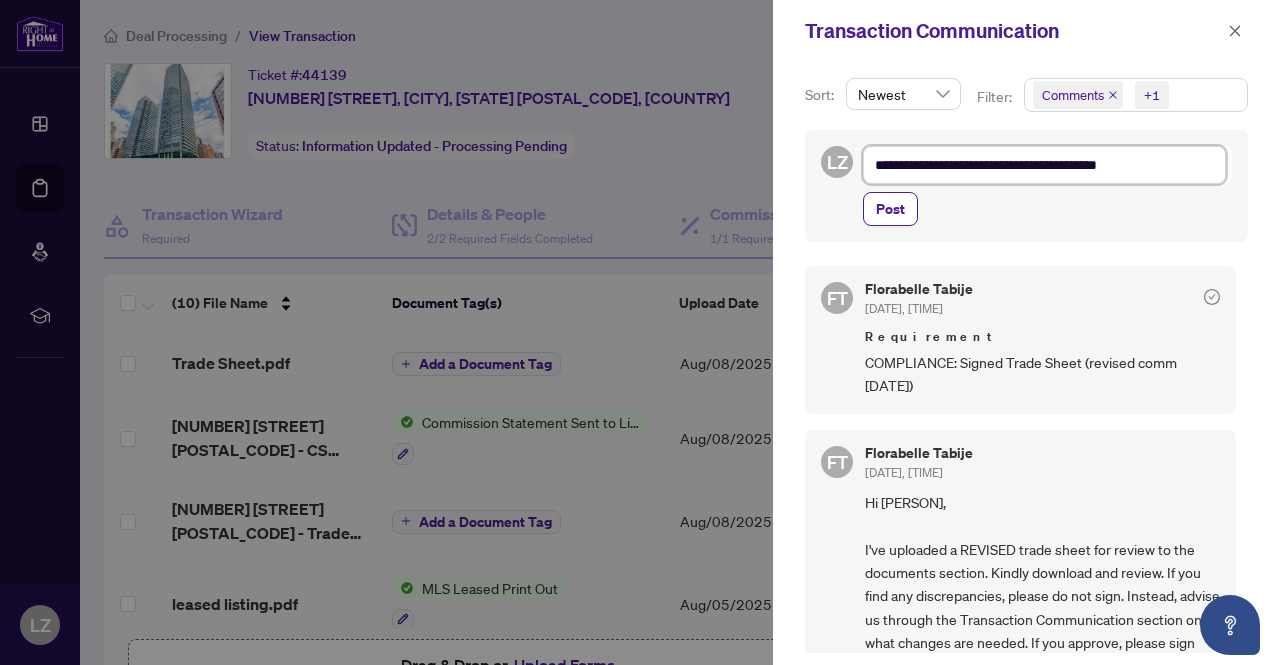 type on "**********" 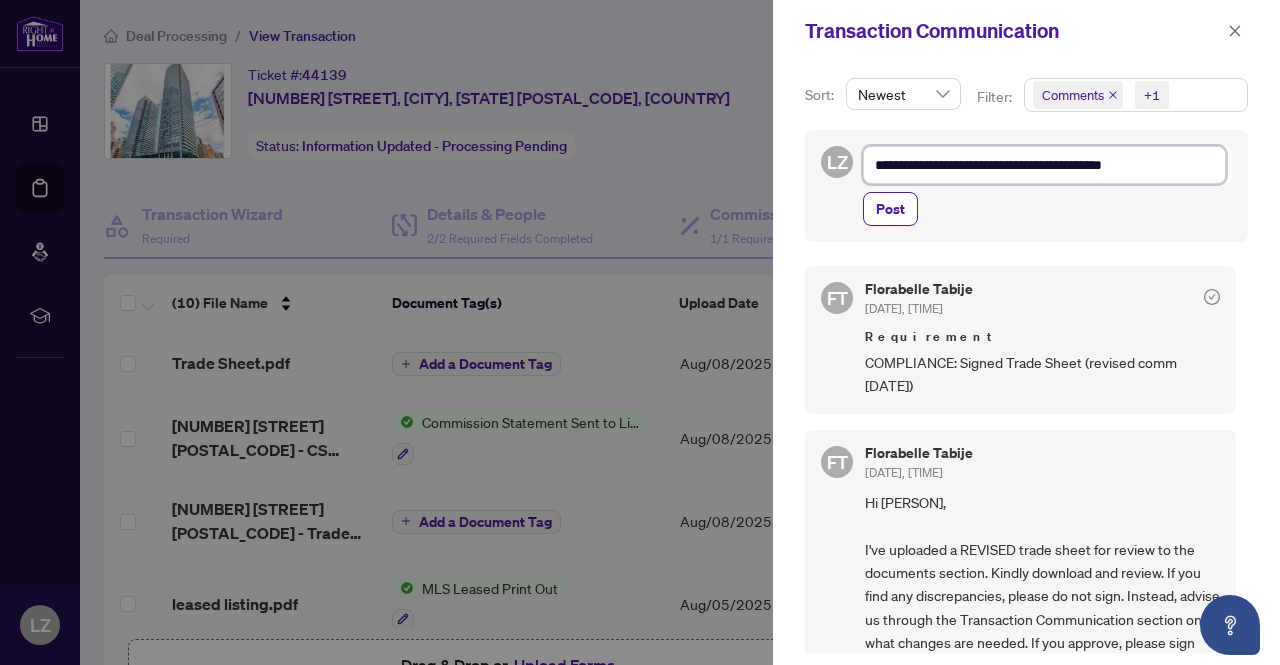 type on "**********" 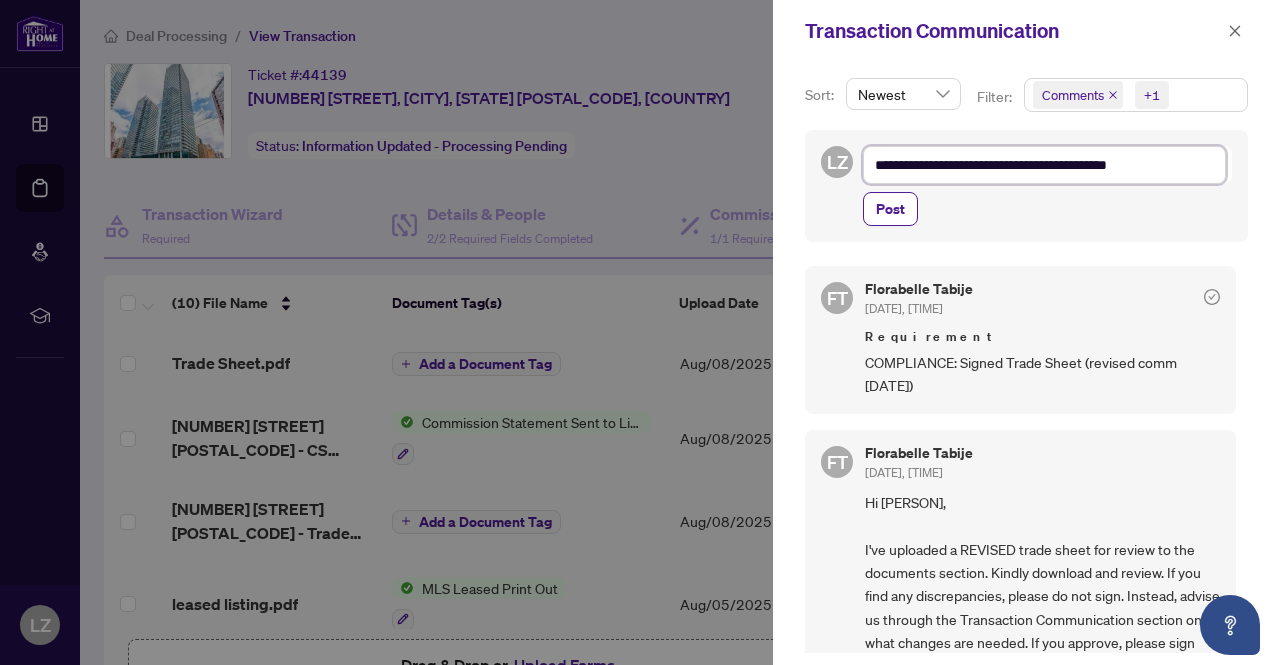 type on "**********" 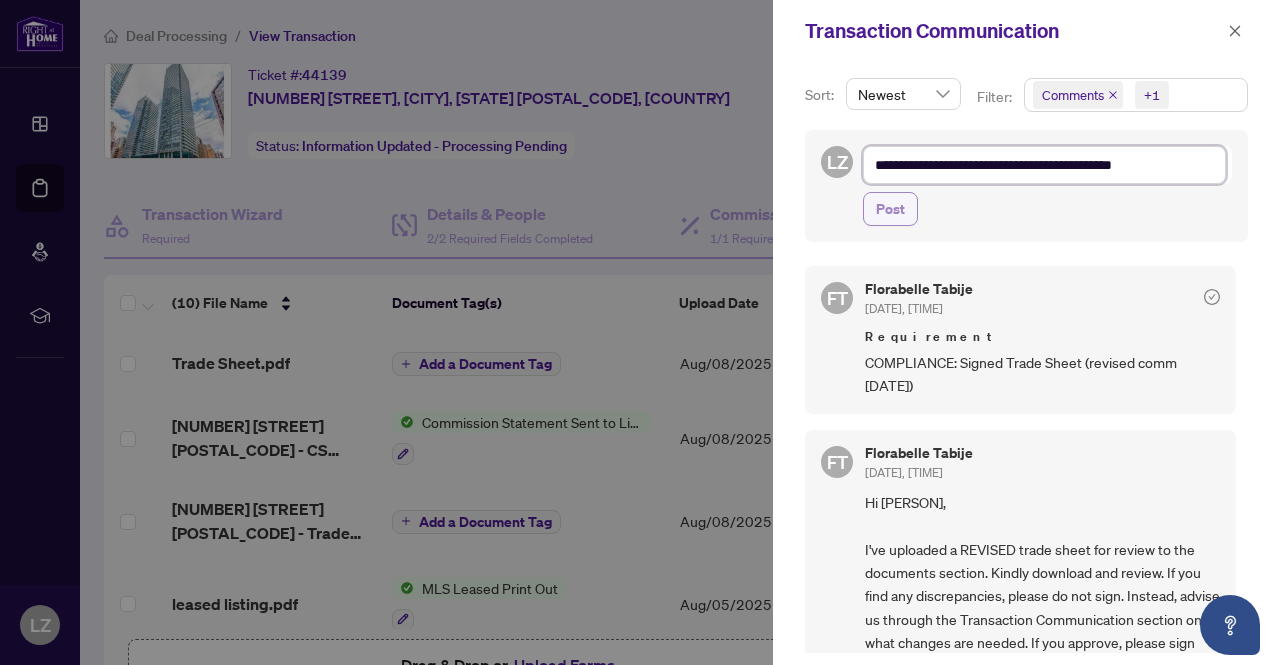type on "**********" 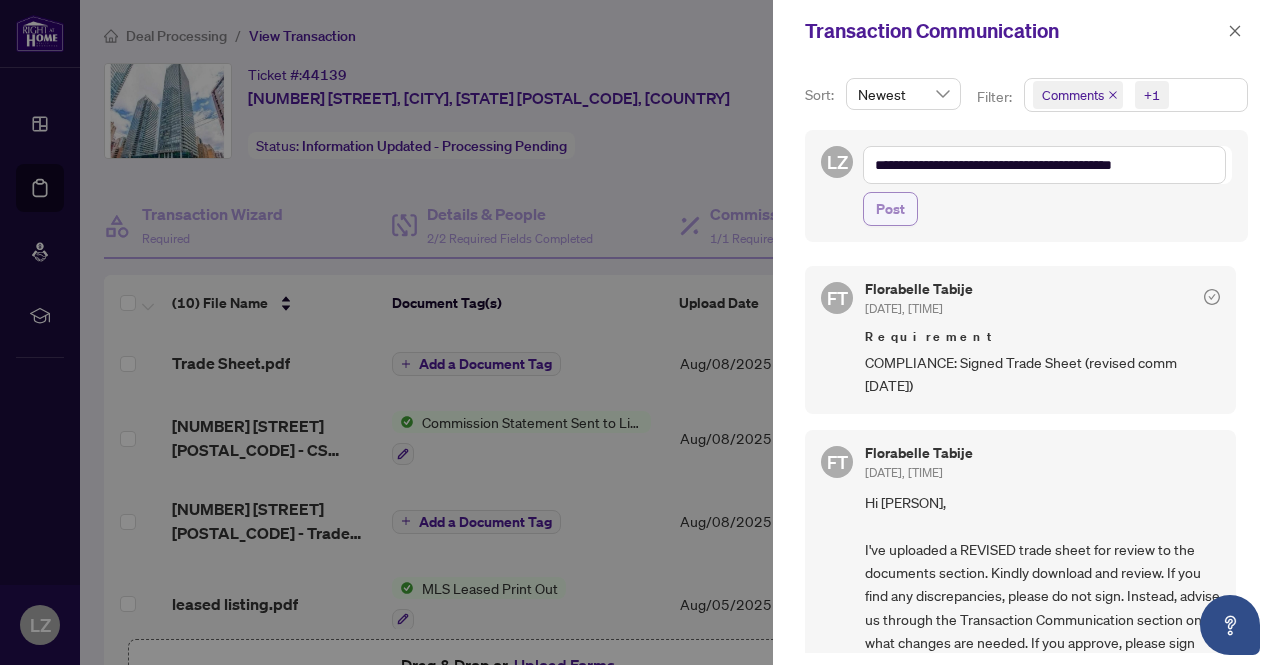 click on "Post" at bounding box center (890, 209) 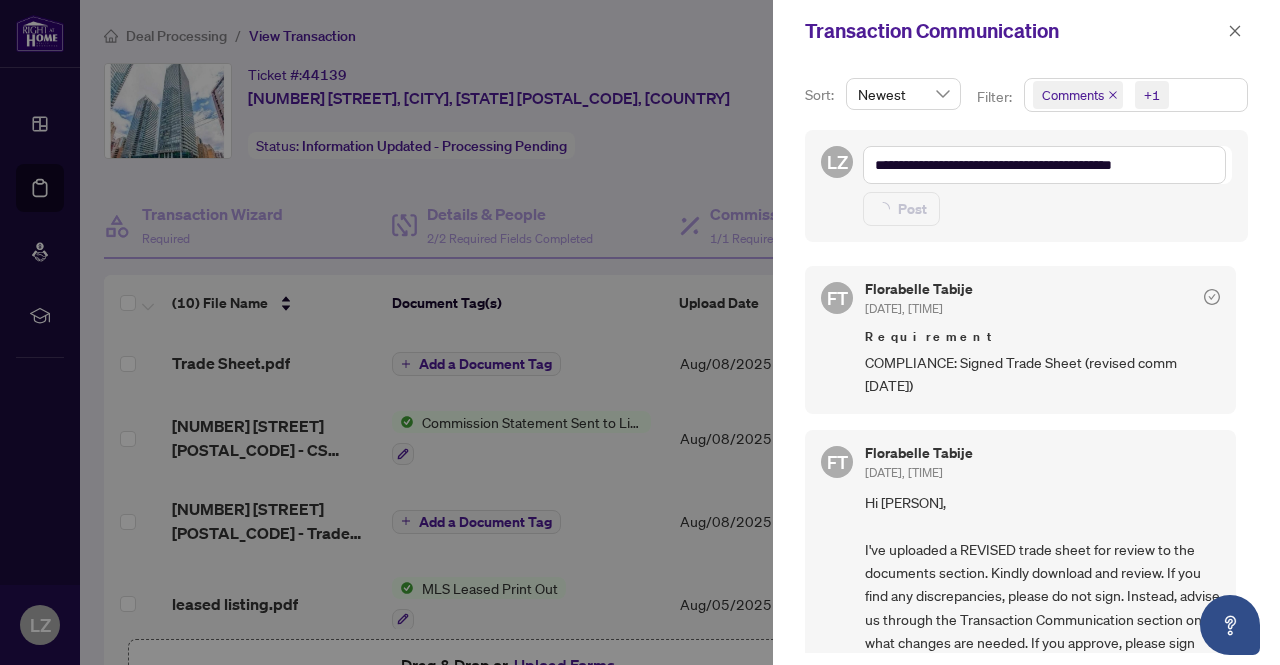 type 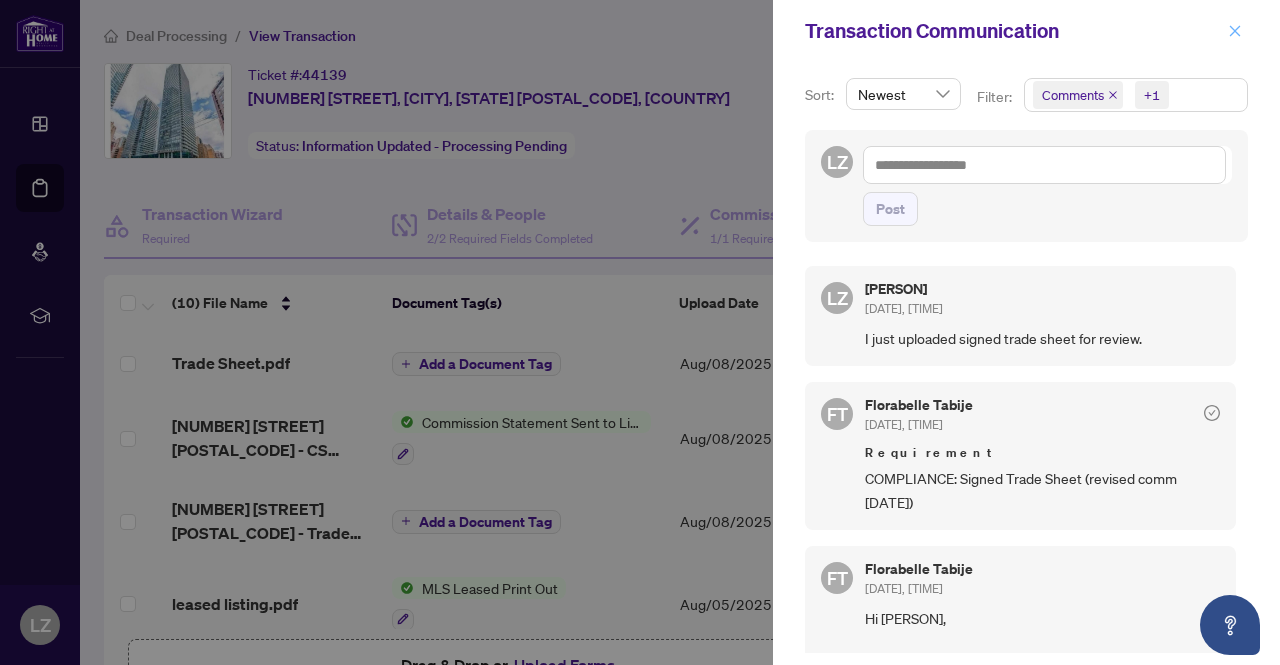 click at bounding box center (1235, 31) 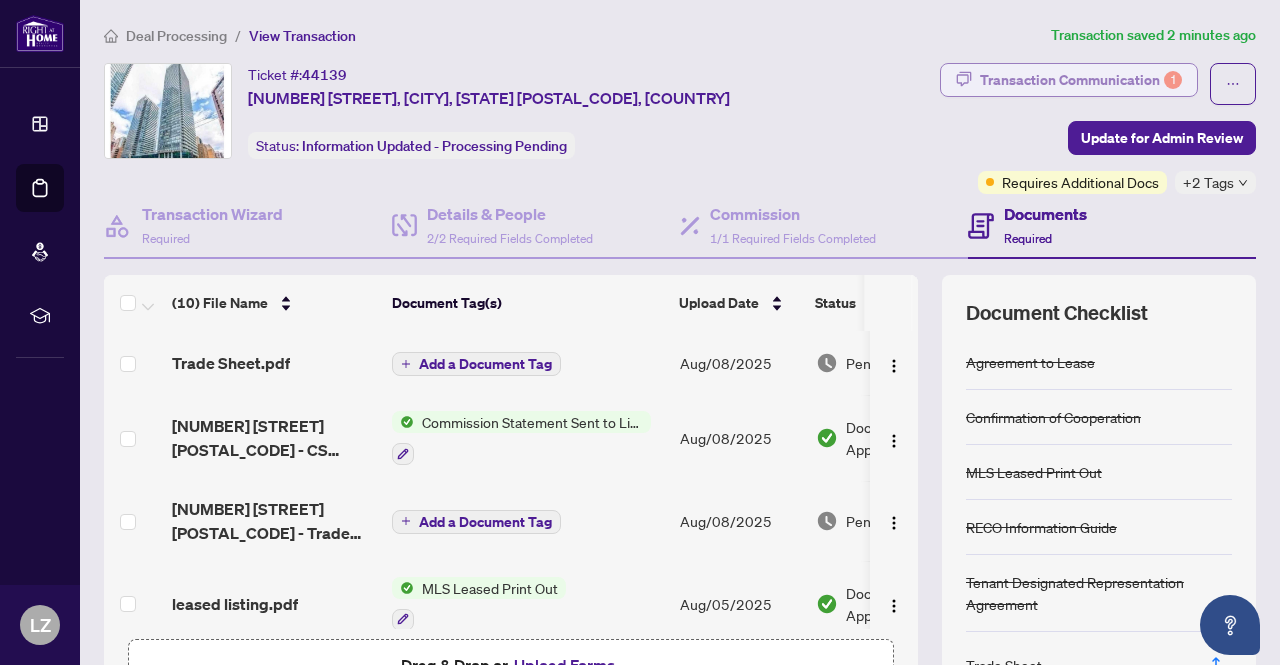 click on "Transaction Communication 1" at bounding box center (1081, 80) 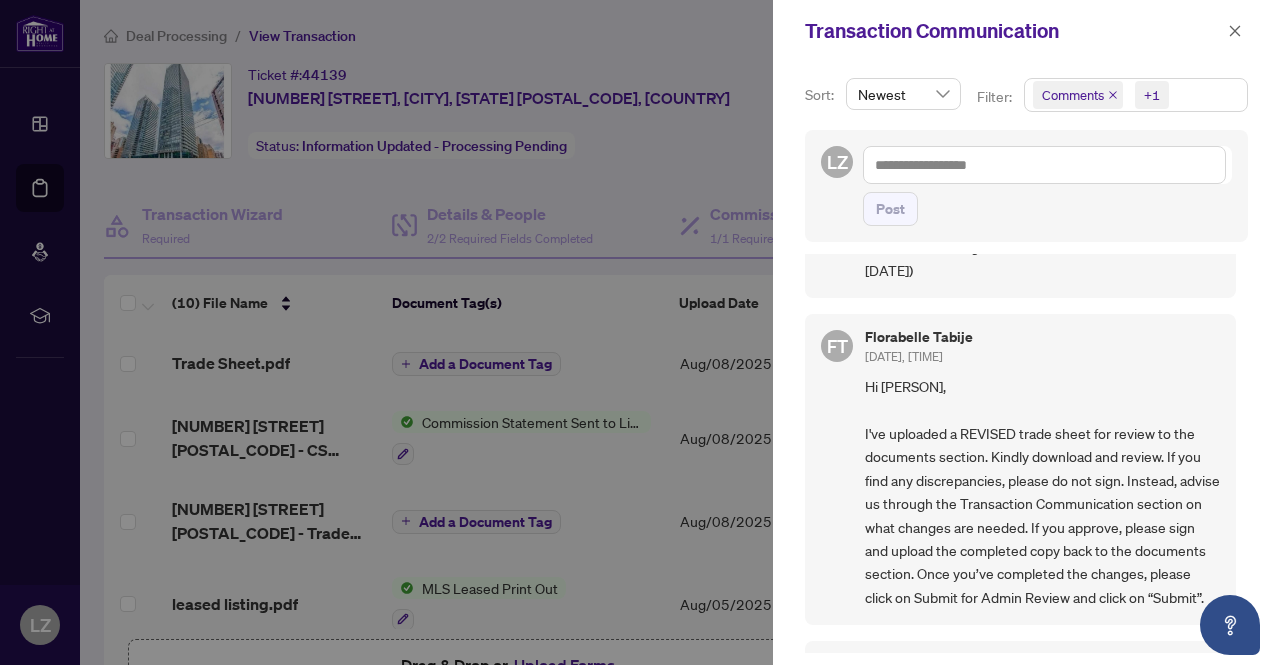 scroll, scrollTop: 100, scrollLeft: 0, axis: vertical 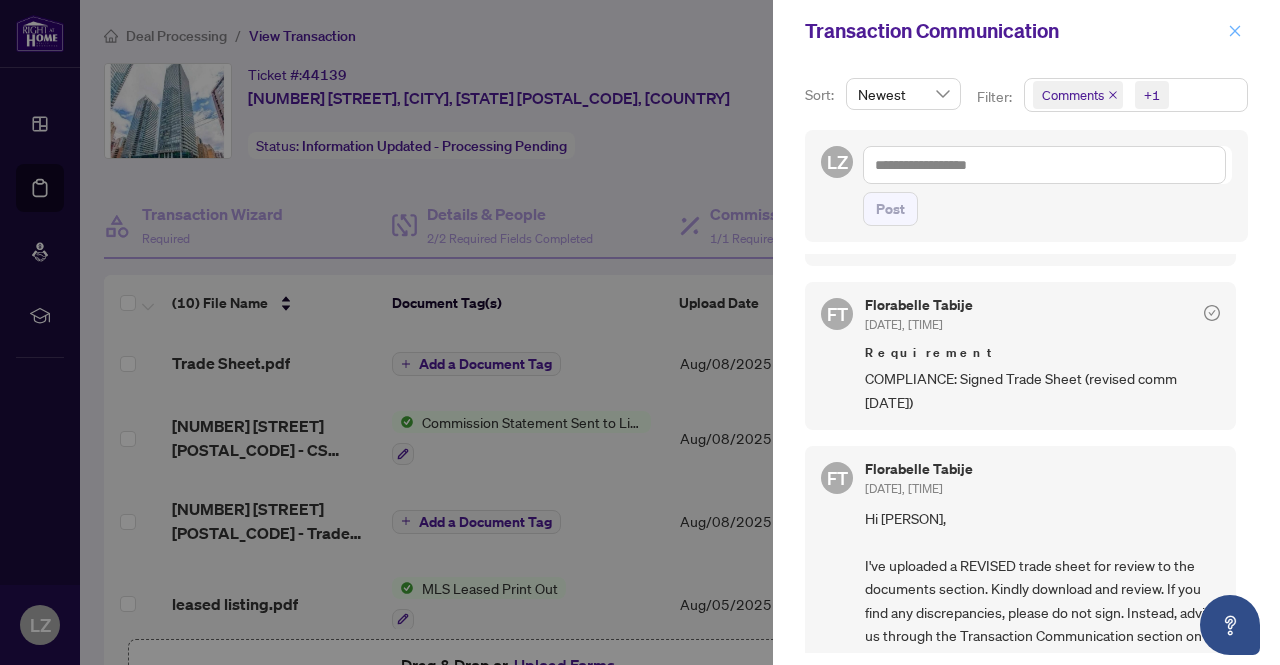 click 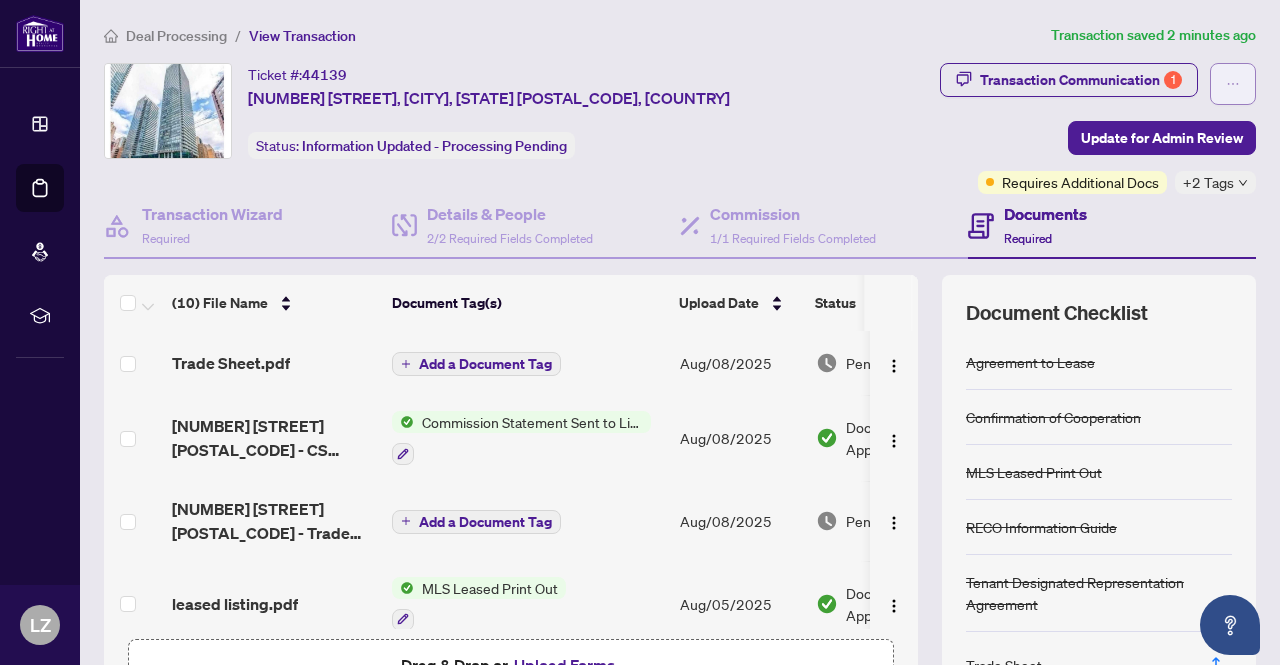 click at bounding box center (1233, 84) 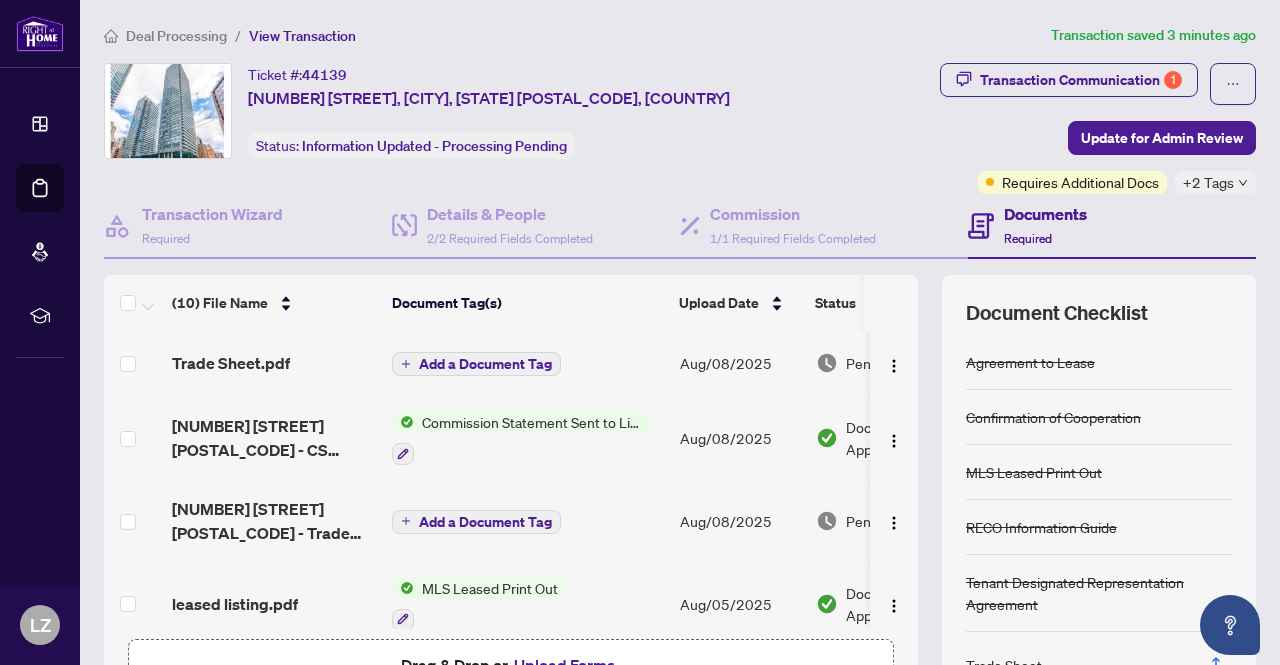 click on "Transaction Communication 1 Update for Admin Review Requires Additional Docs +2 Tags" at bounding box center (1047, 128) 